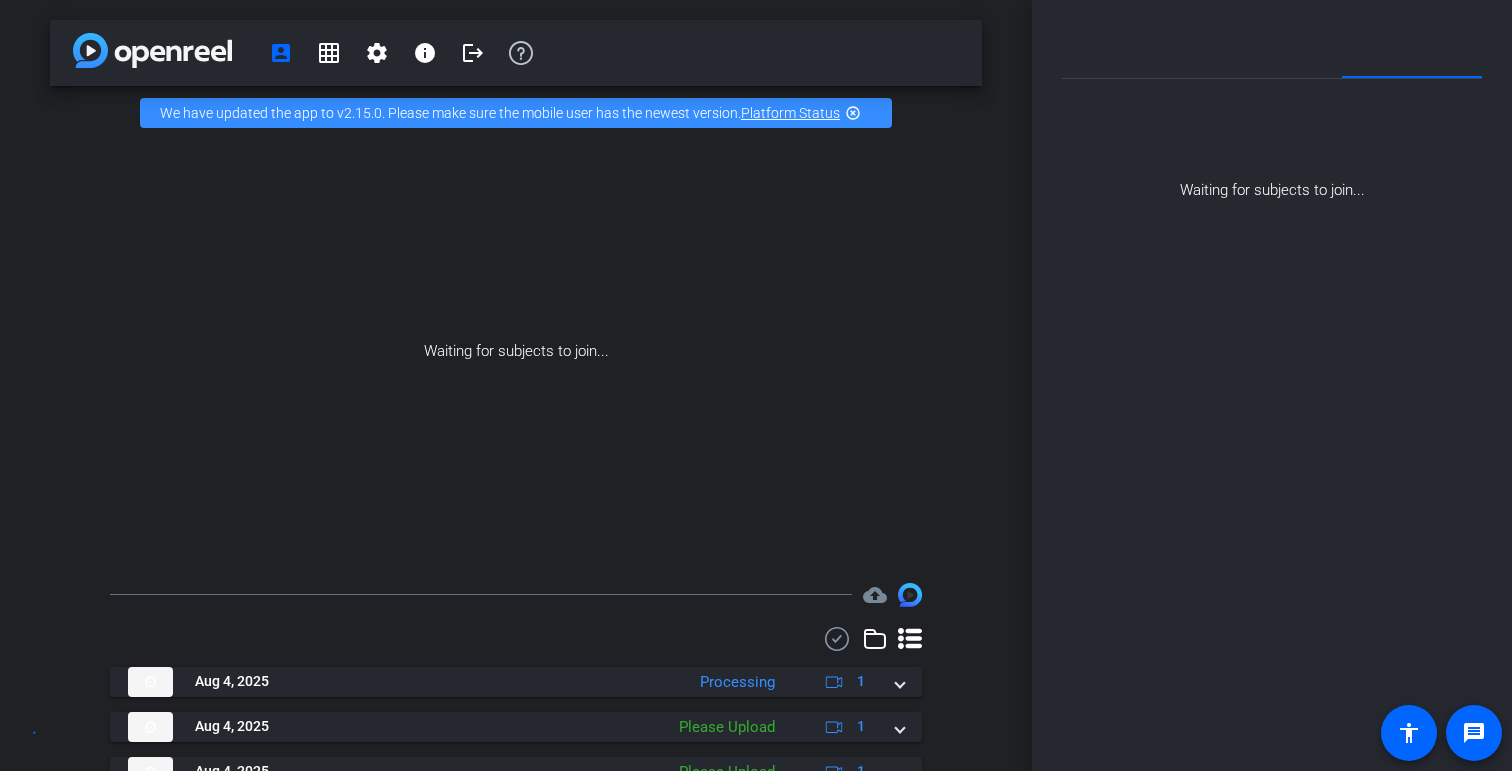 scroll, scrollTop: 0, scrollLeft: 0, axis: both 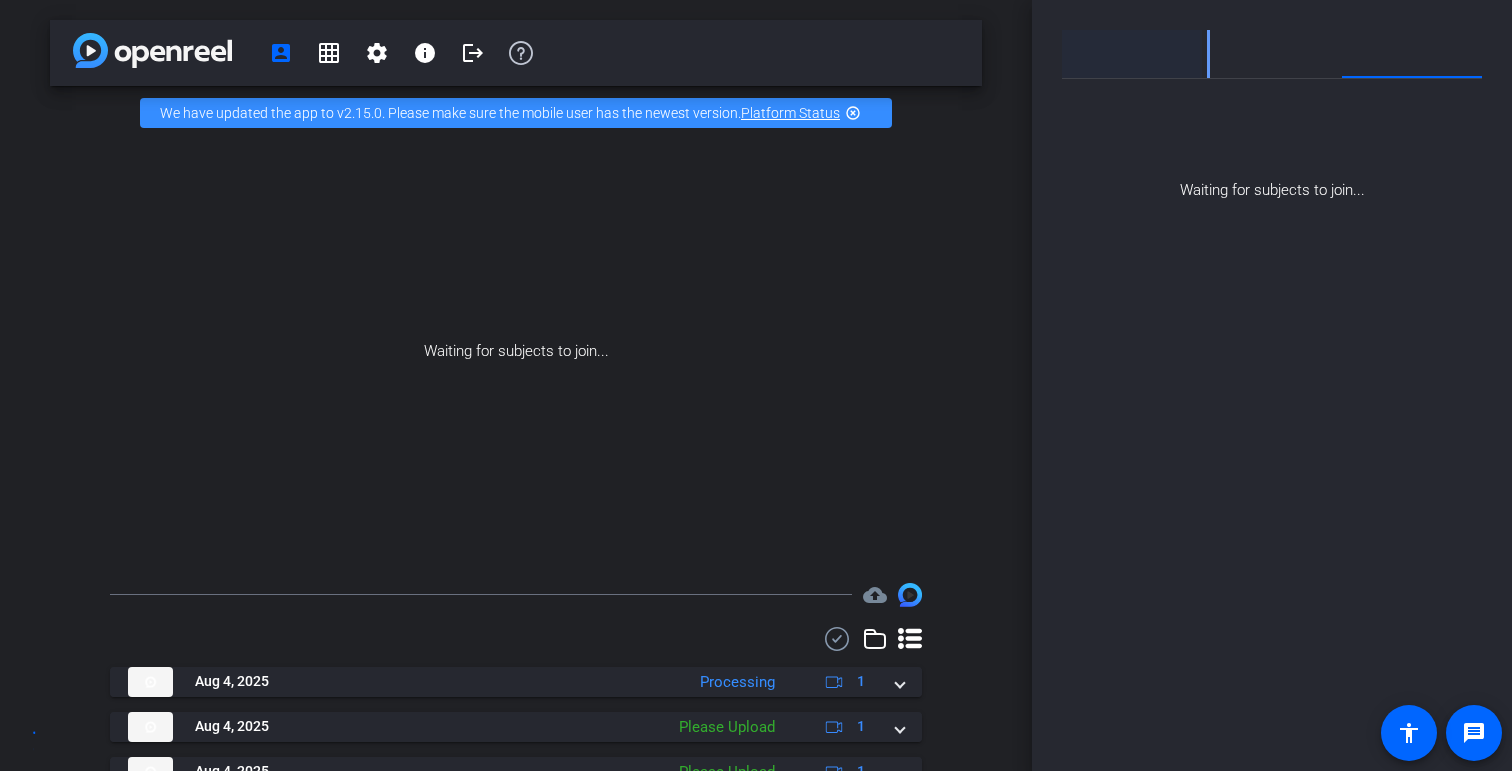 click on "Participants" at bounding box center (1132, 54) 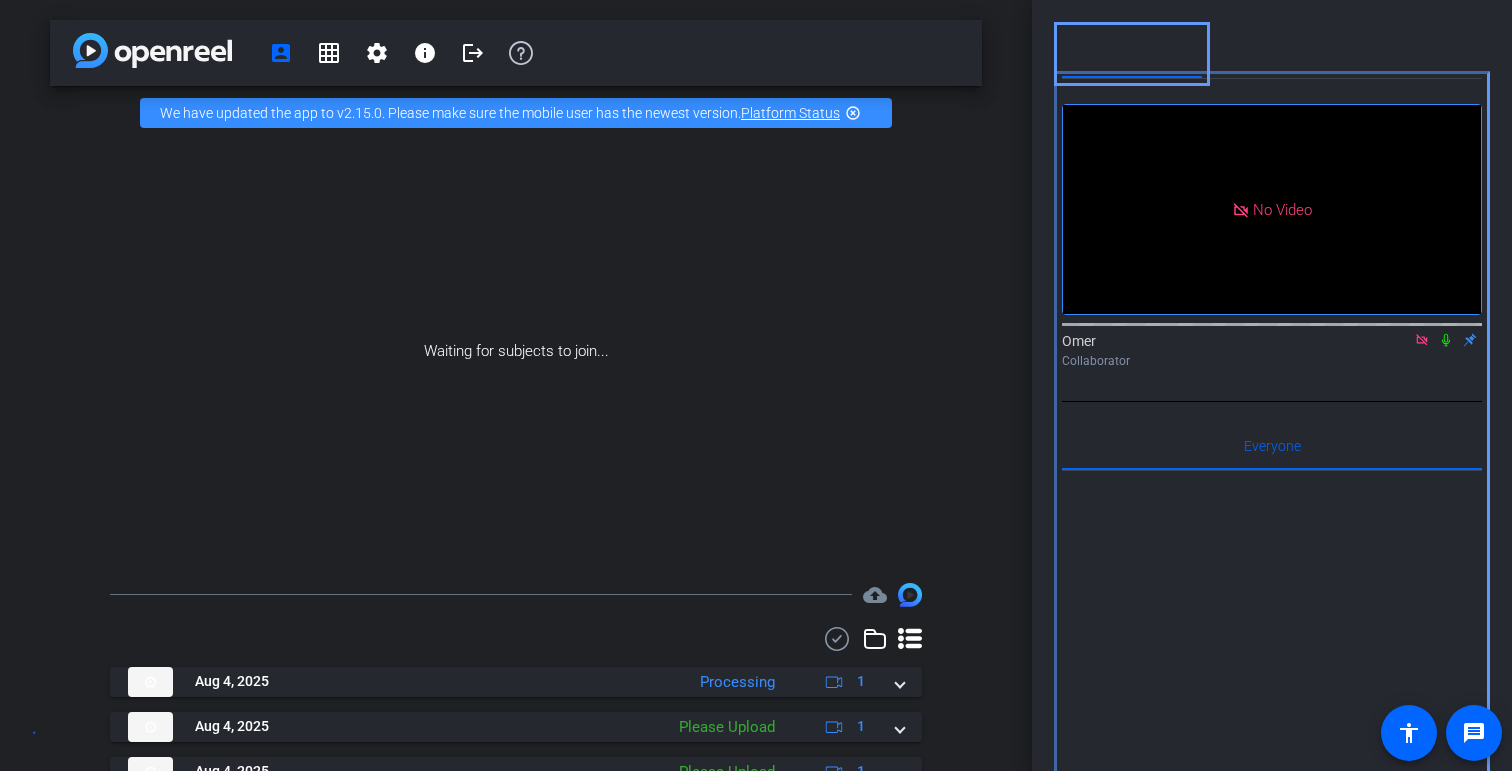 scroll, scrollTop: 79, scrollLeft: 0, axis: vertical 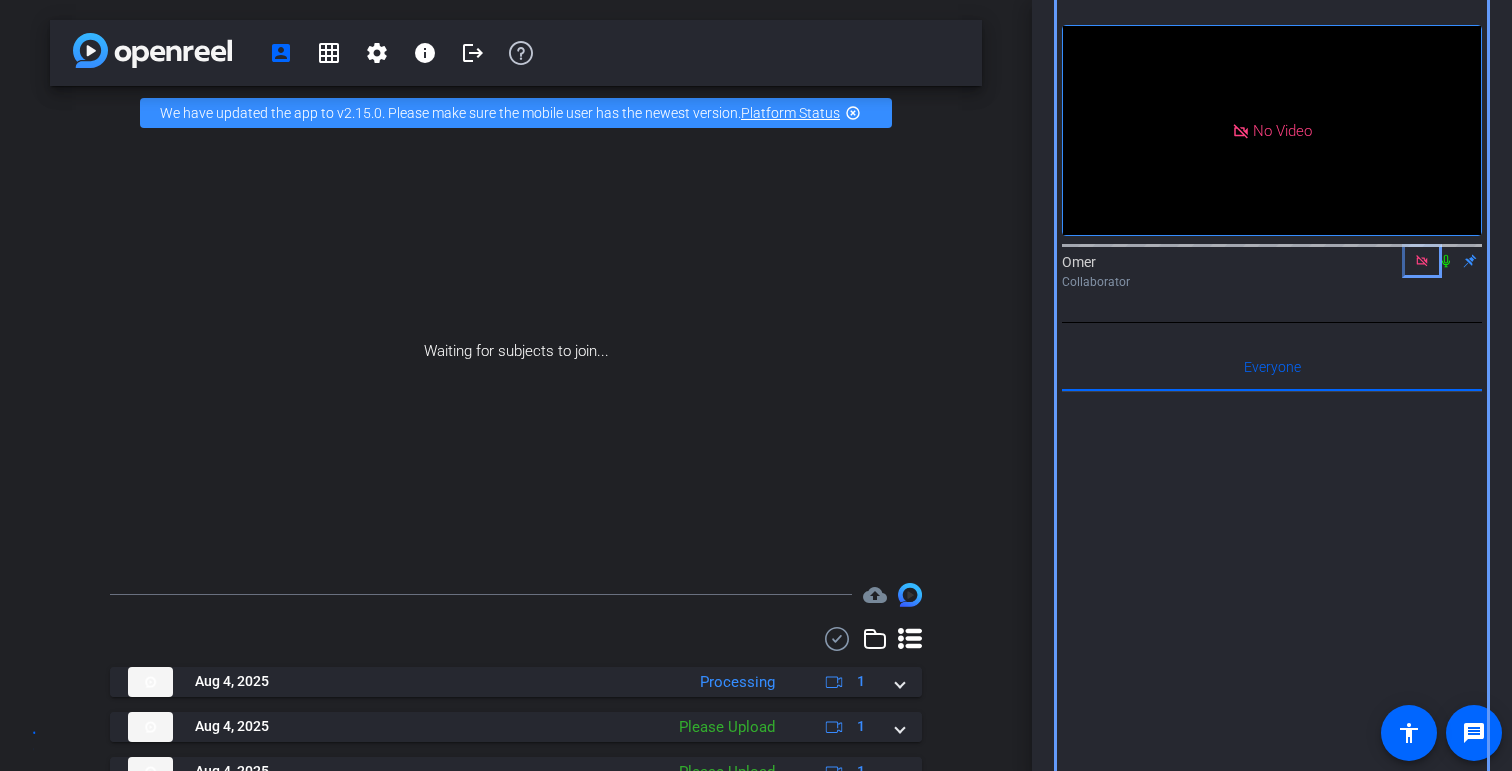click 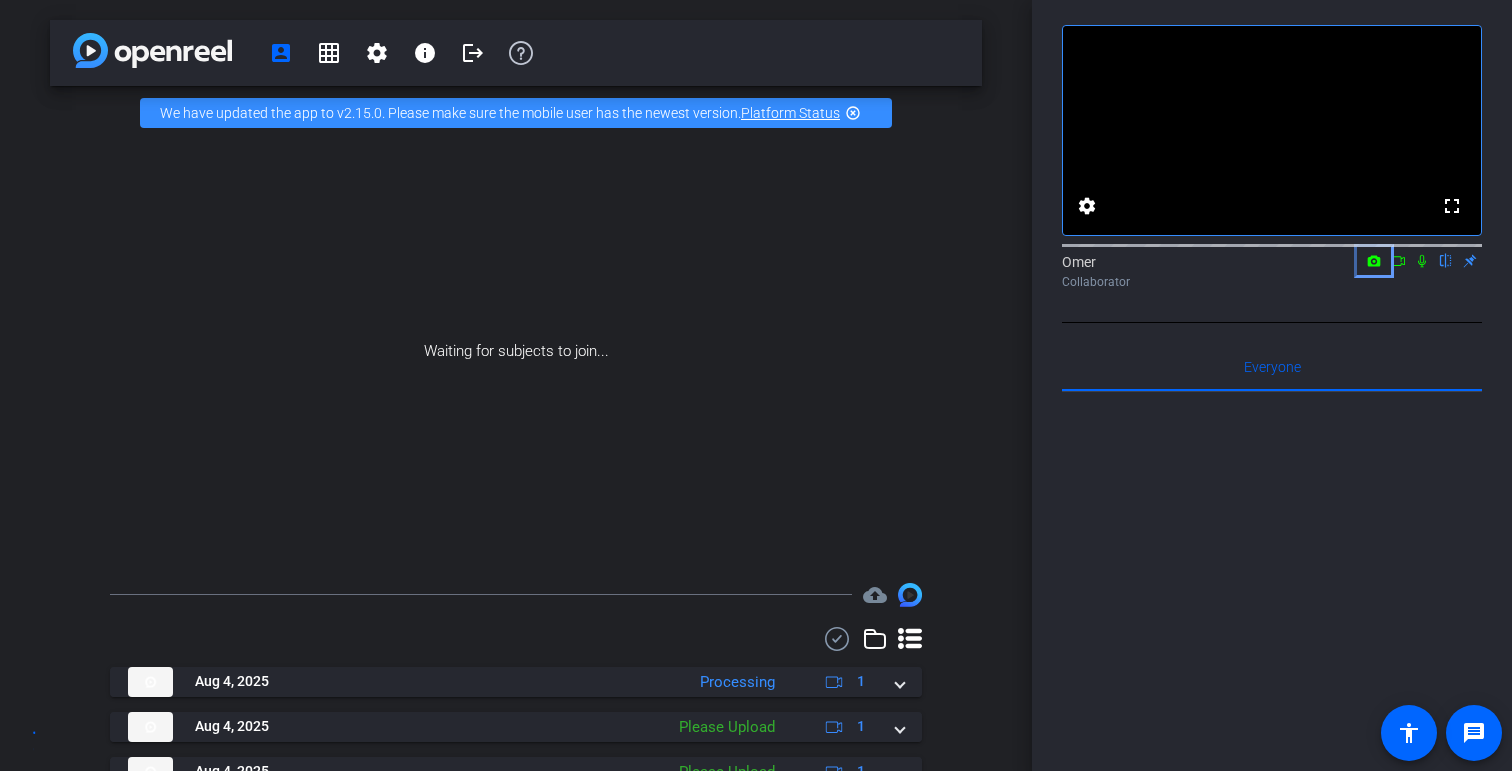 click 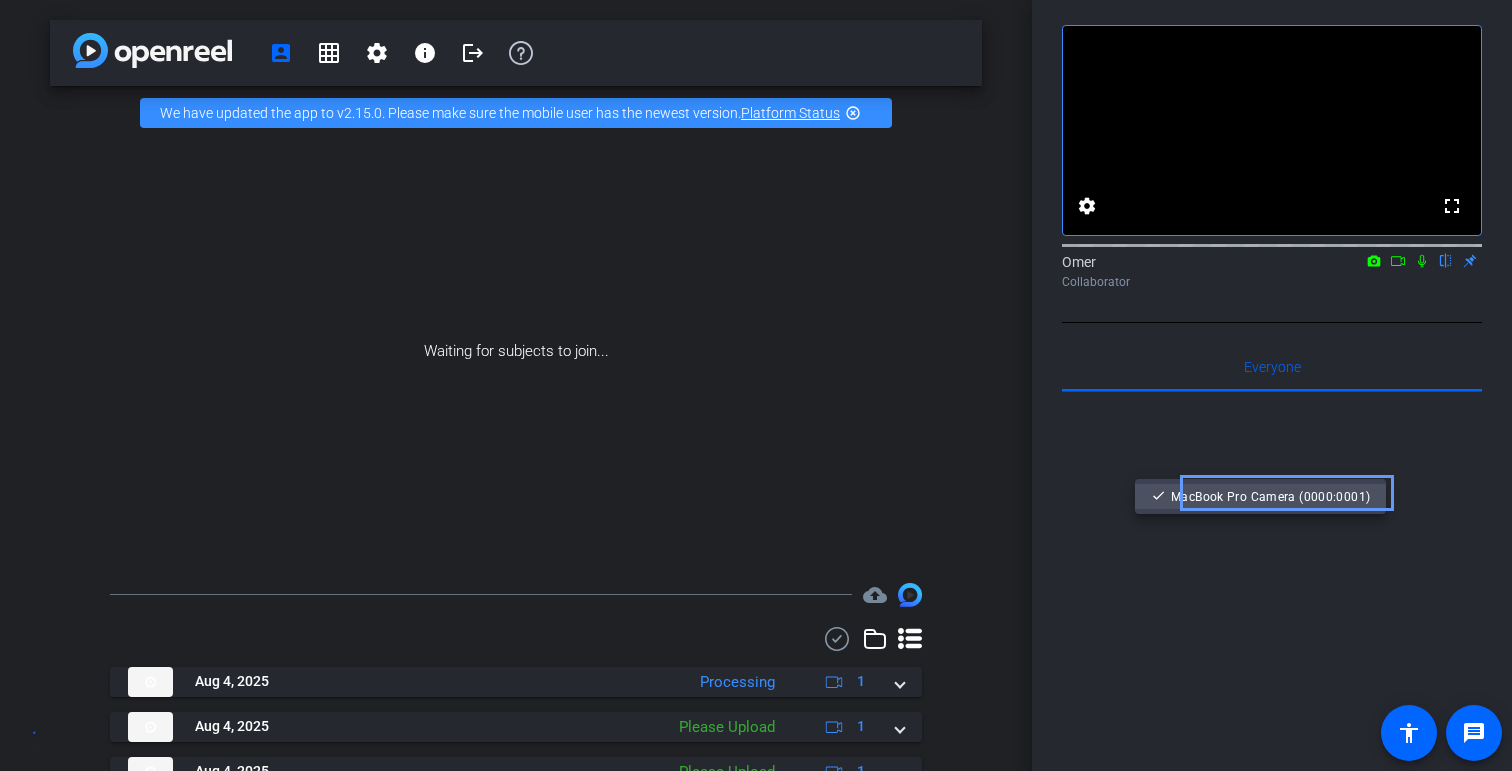 click on "MacBook Pro Camera (0000:0001)" at bounding box center (1270, 497) 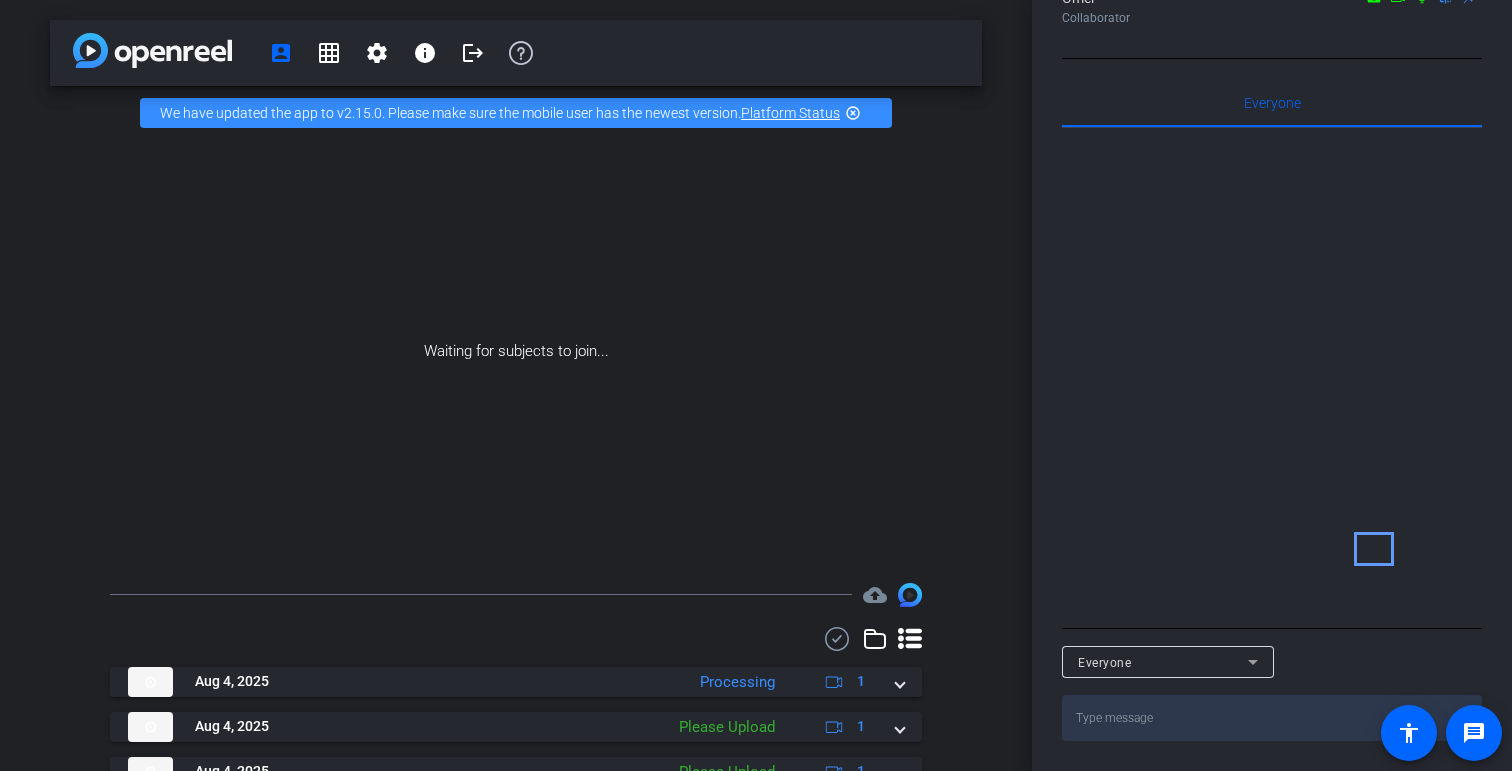 scroll, scrollTop: 0, scrollLeft: 0, axis: both 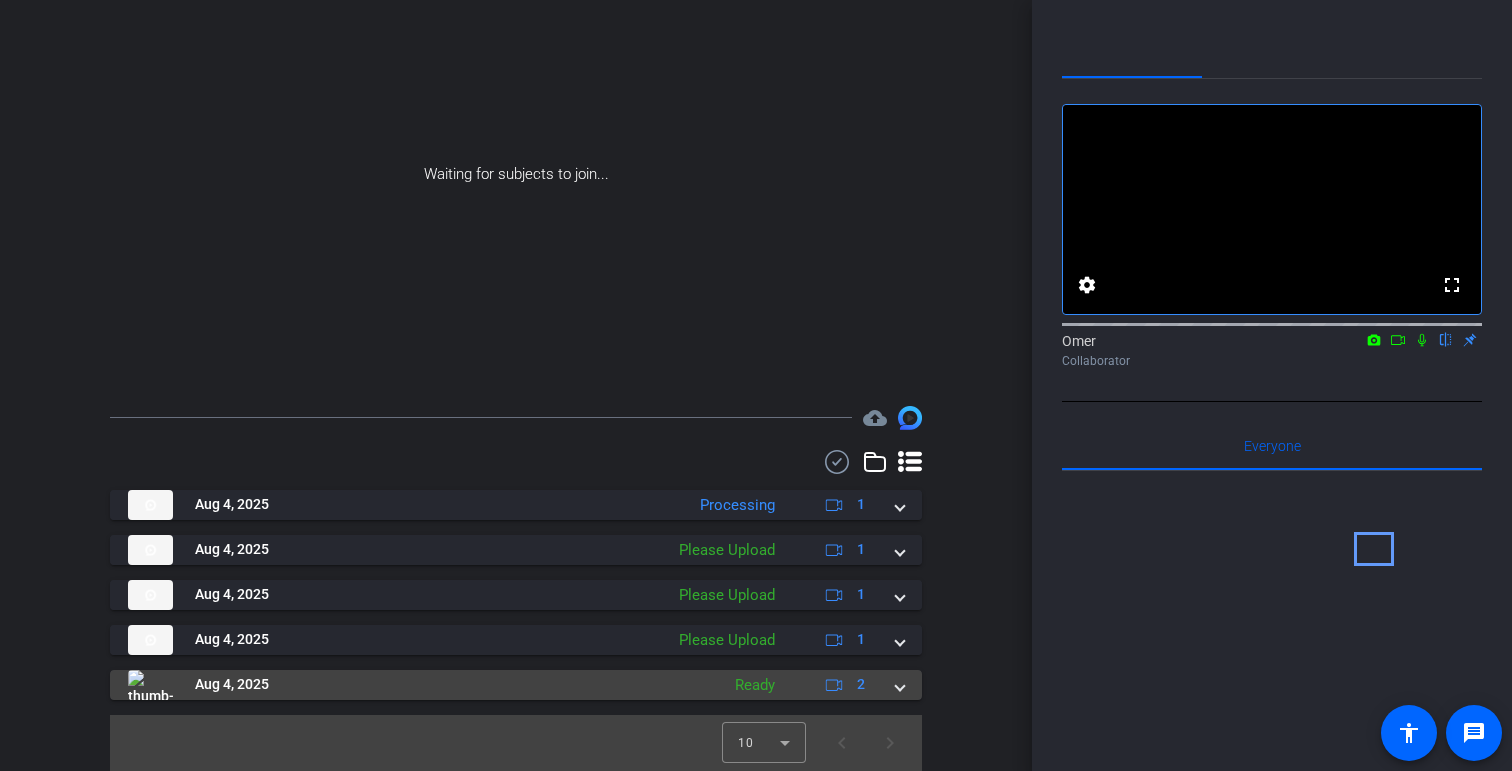 click on "Aug 4, 2025" at bounding box center (232, 684) 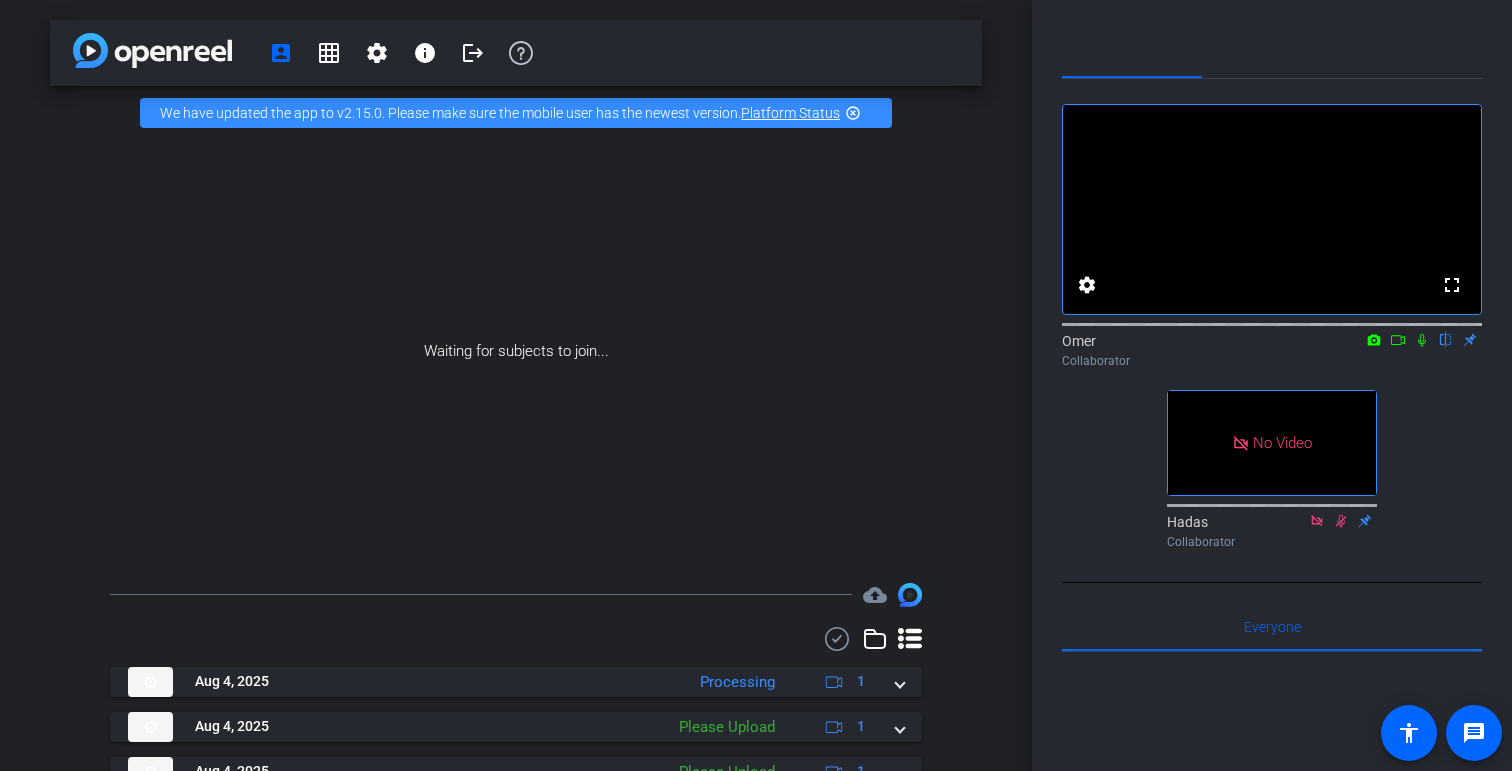 scroll, scrollTop: 319, scrollLeft: 0, axis: vertical 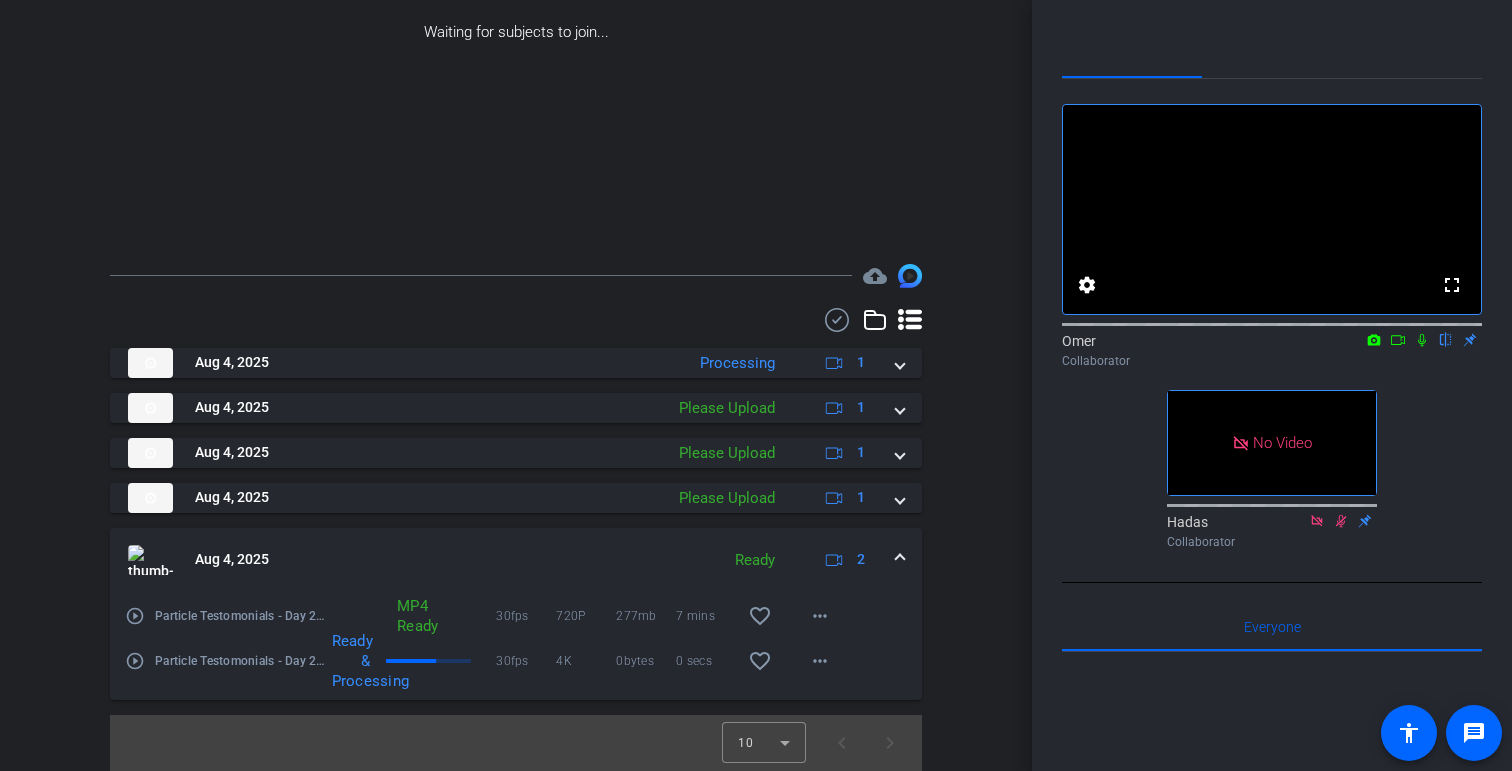 click on "Aug 4, 2025   Ready
2" at bounding box center (512, 560) 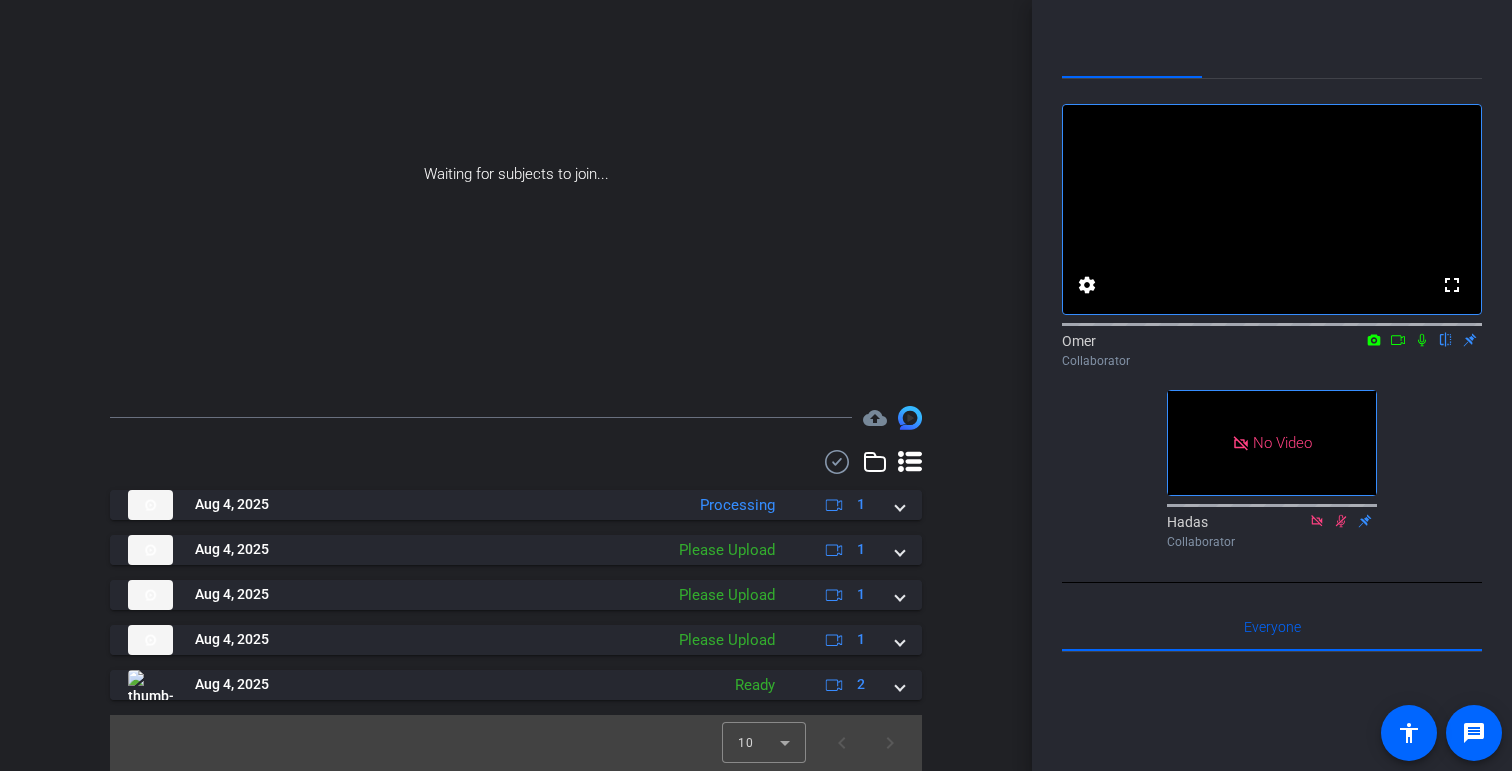 scroll, scrollTop: 0, scrollLeft: 0, axis: both 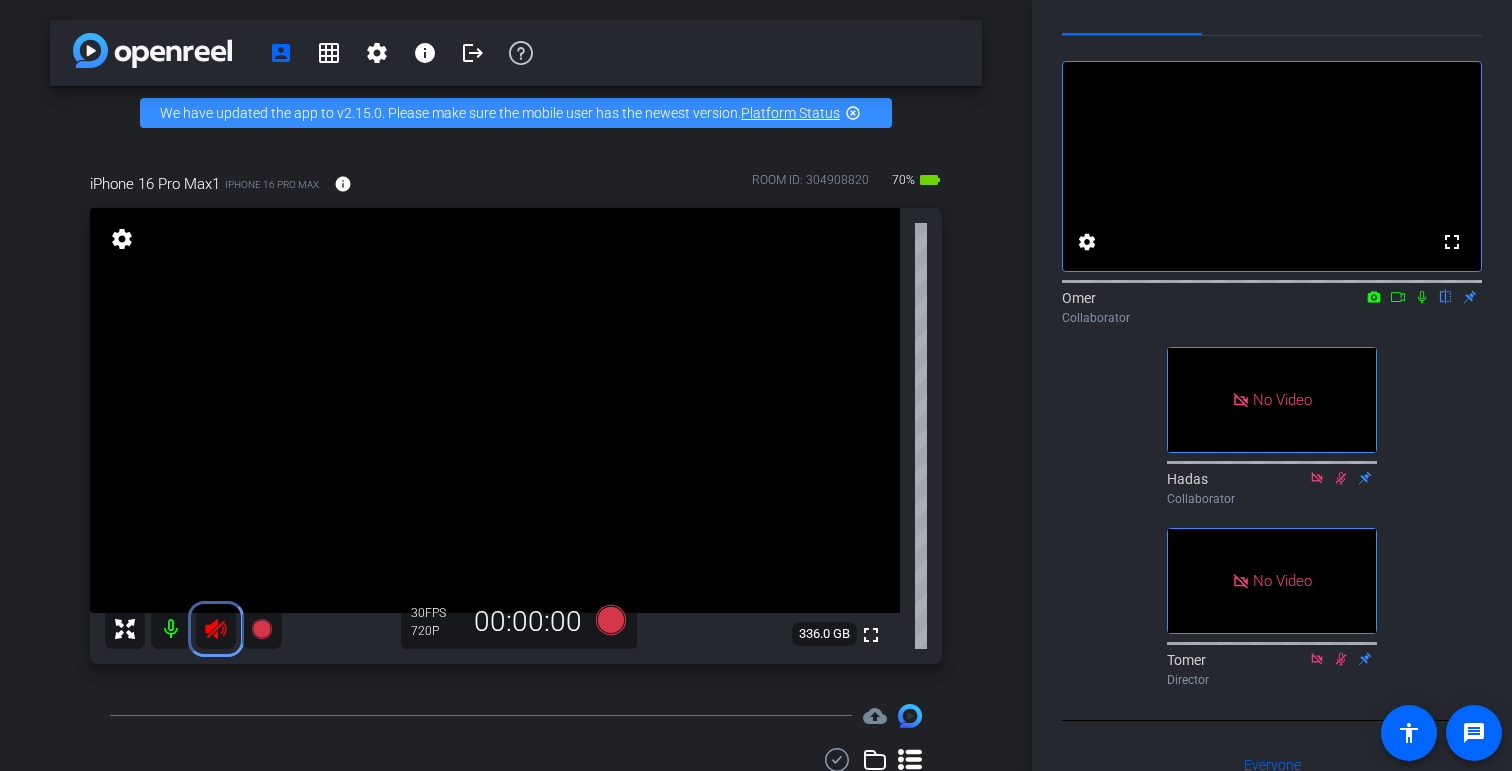 click 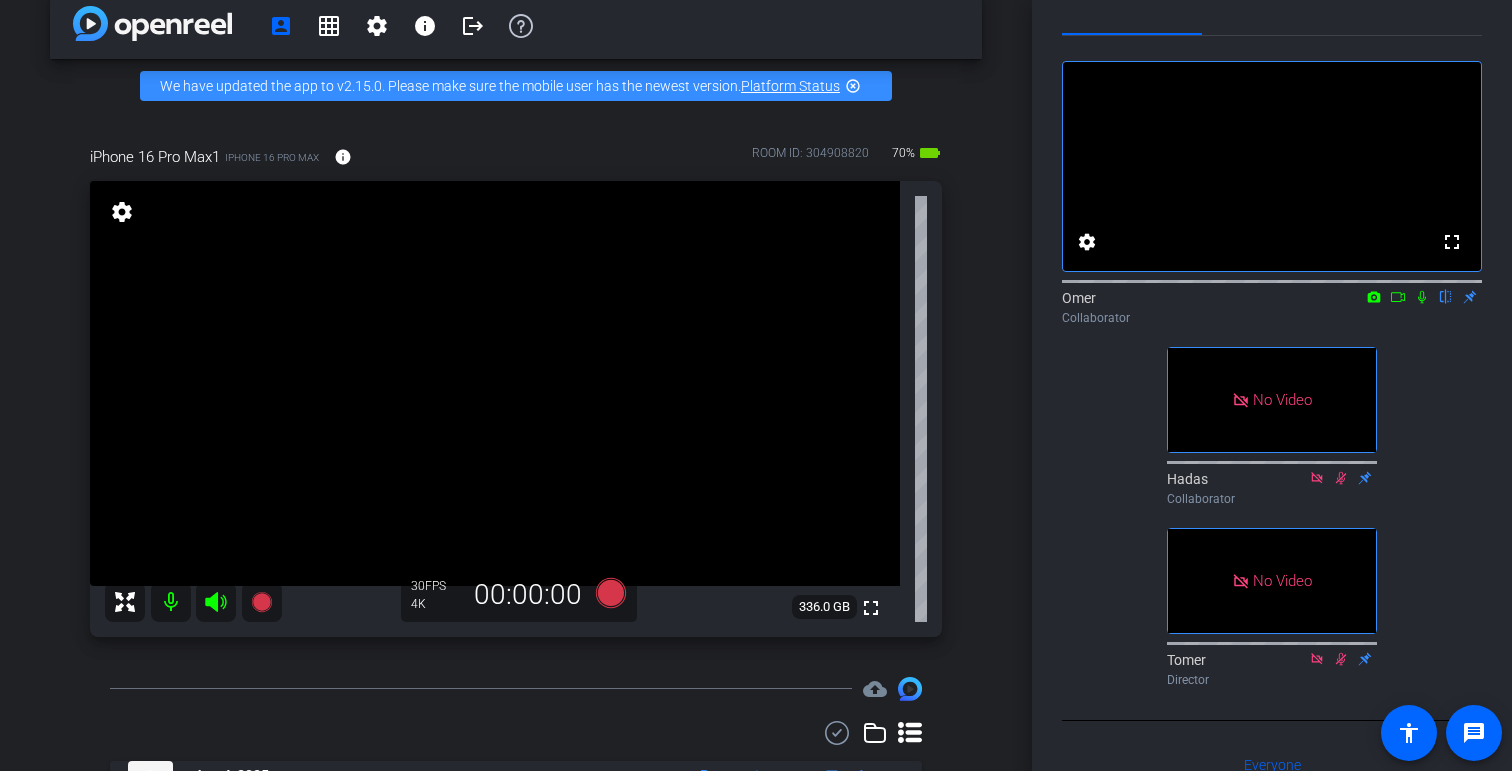 scroll, scrollTop: 0, scrollLeft: 0, axis: both 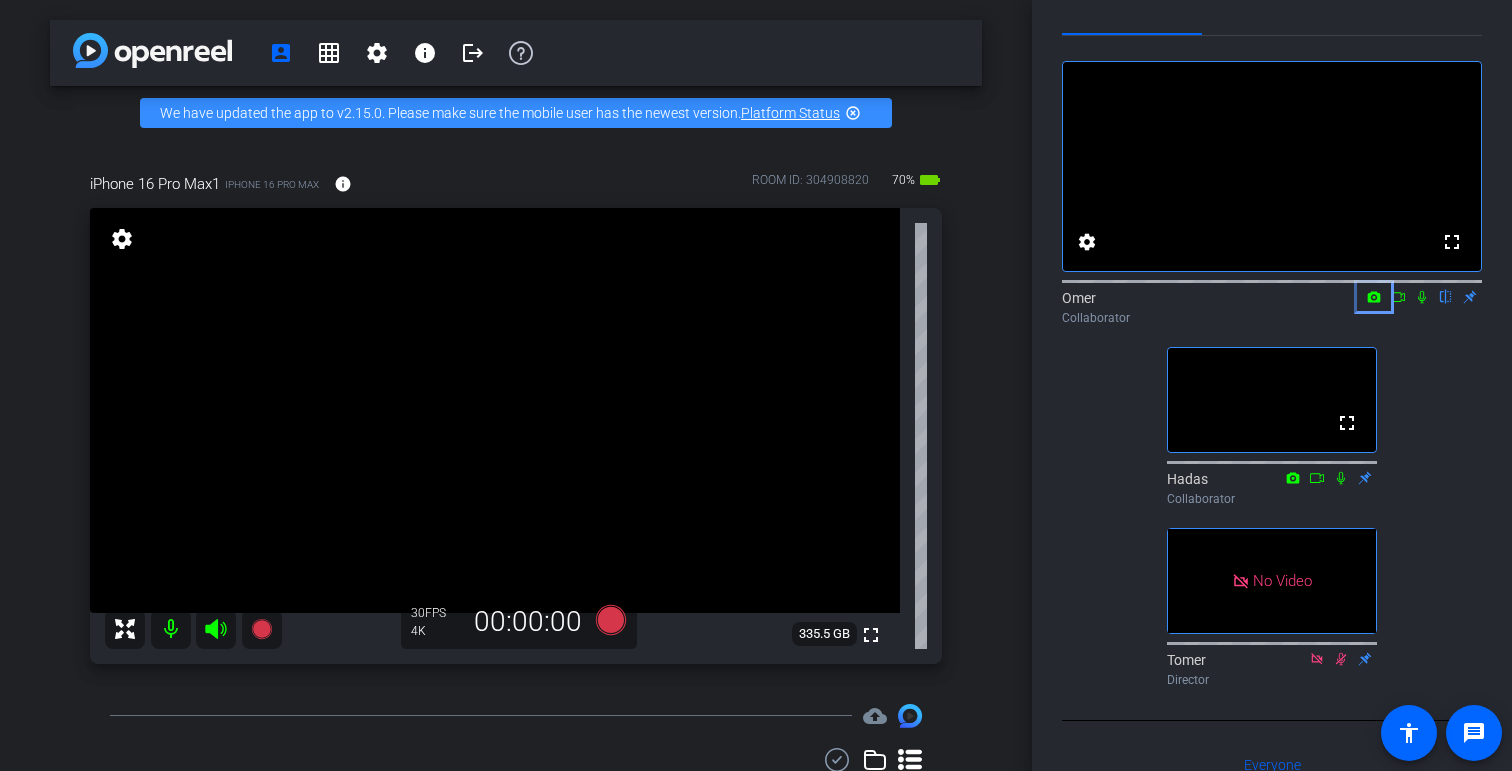 click 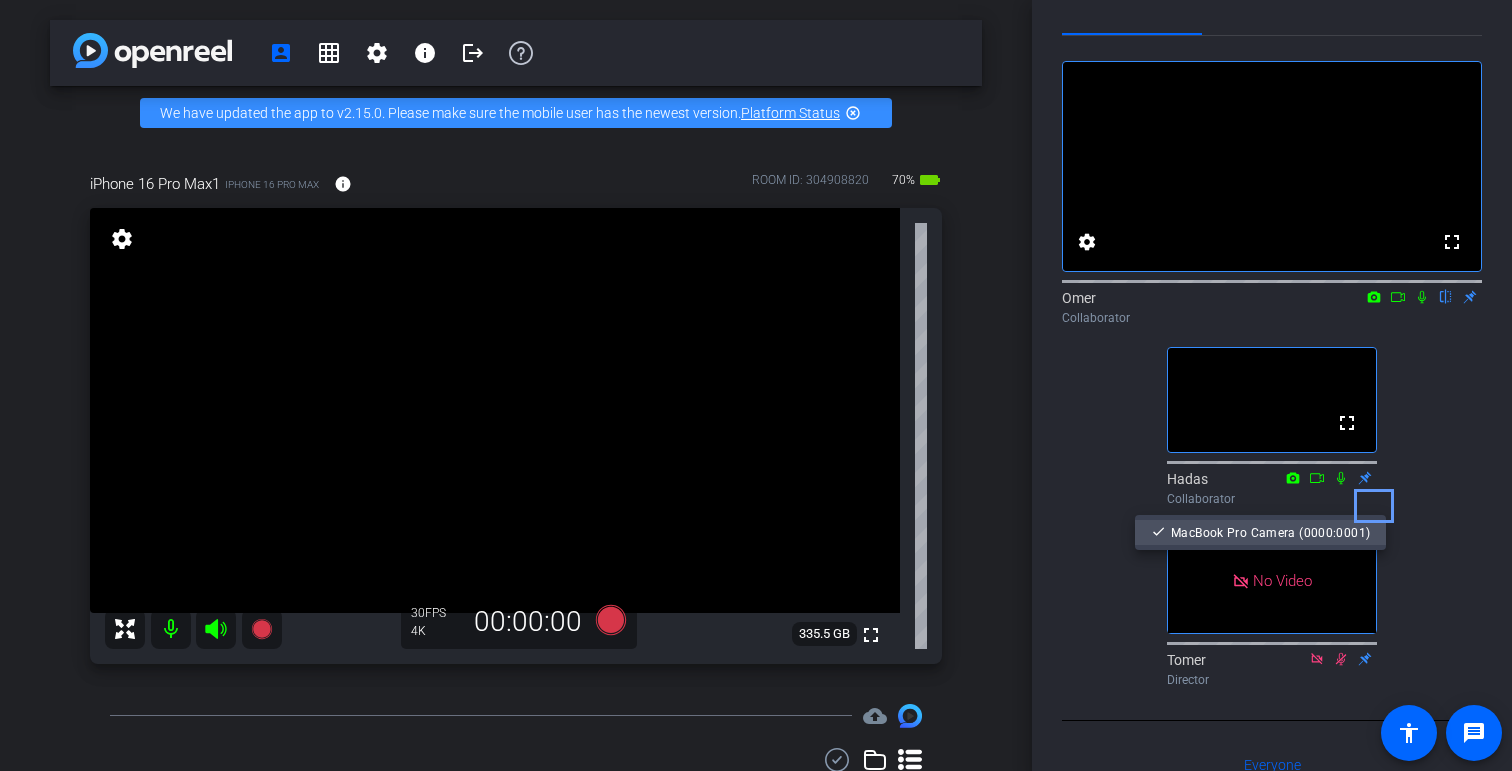 click on "MacBook Pro Camera (0000:0001)" at bounding box center (1270, 533) 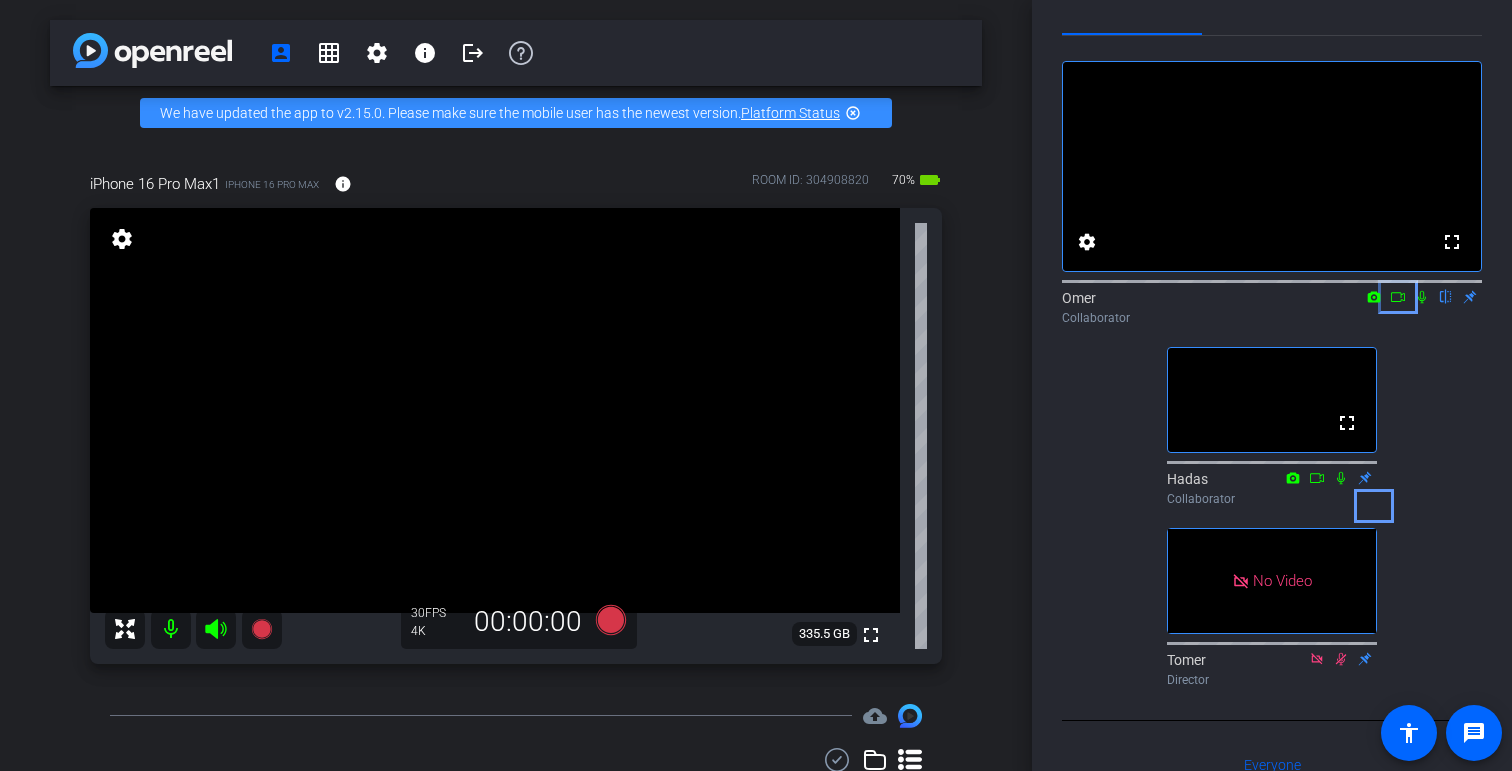 click 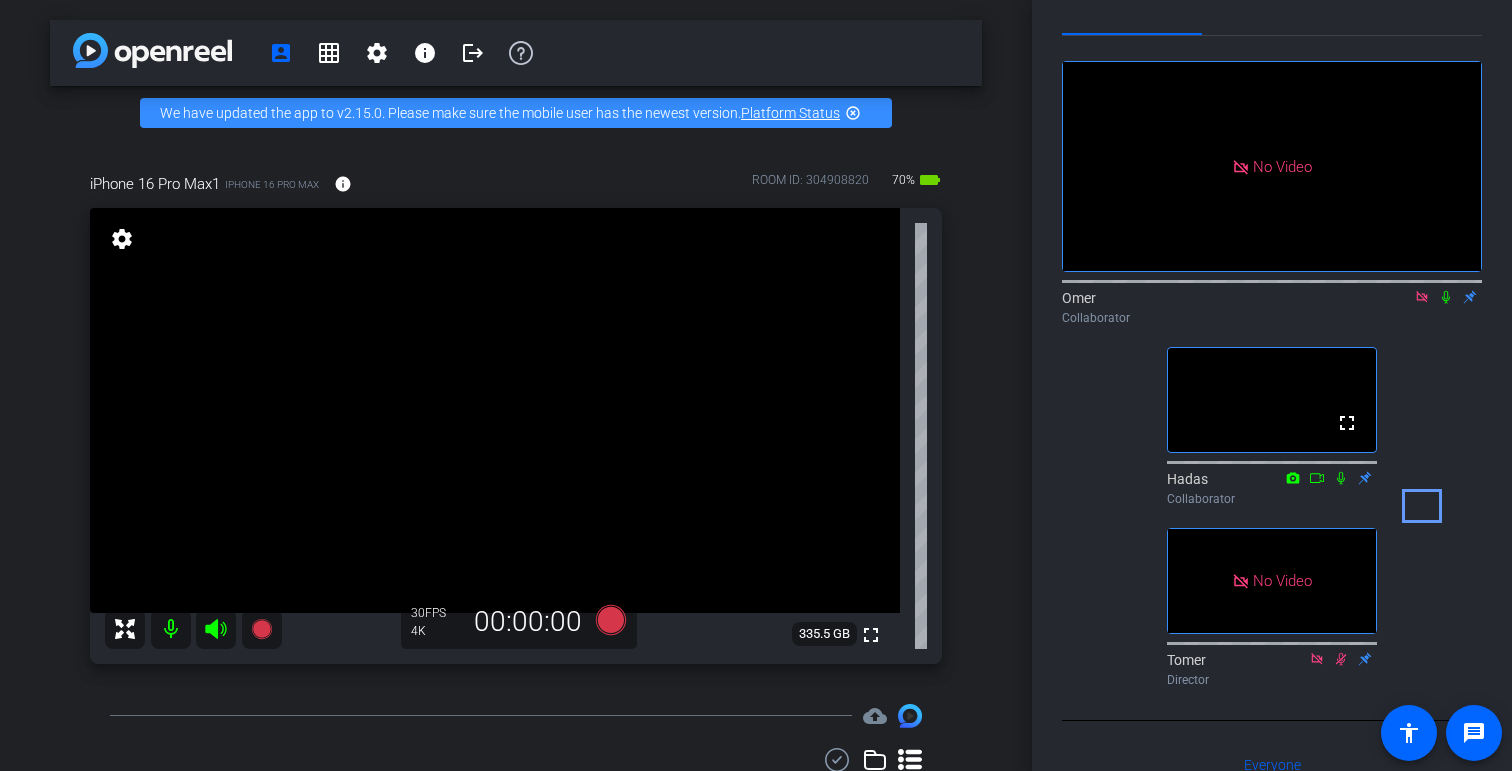 click 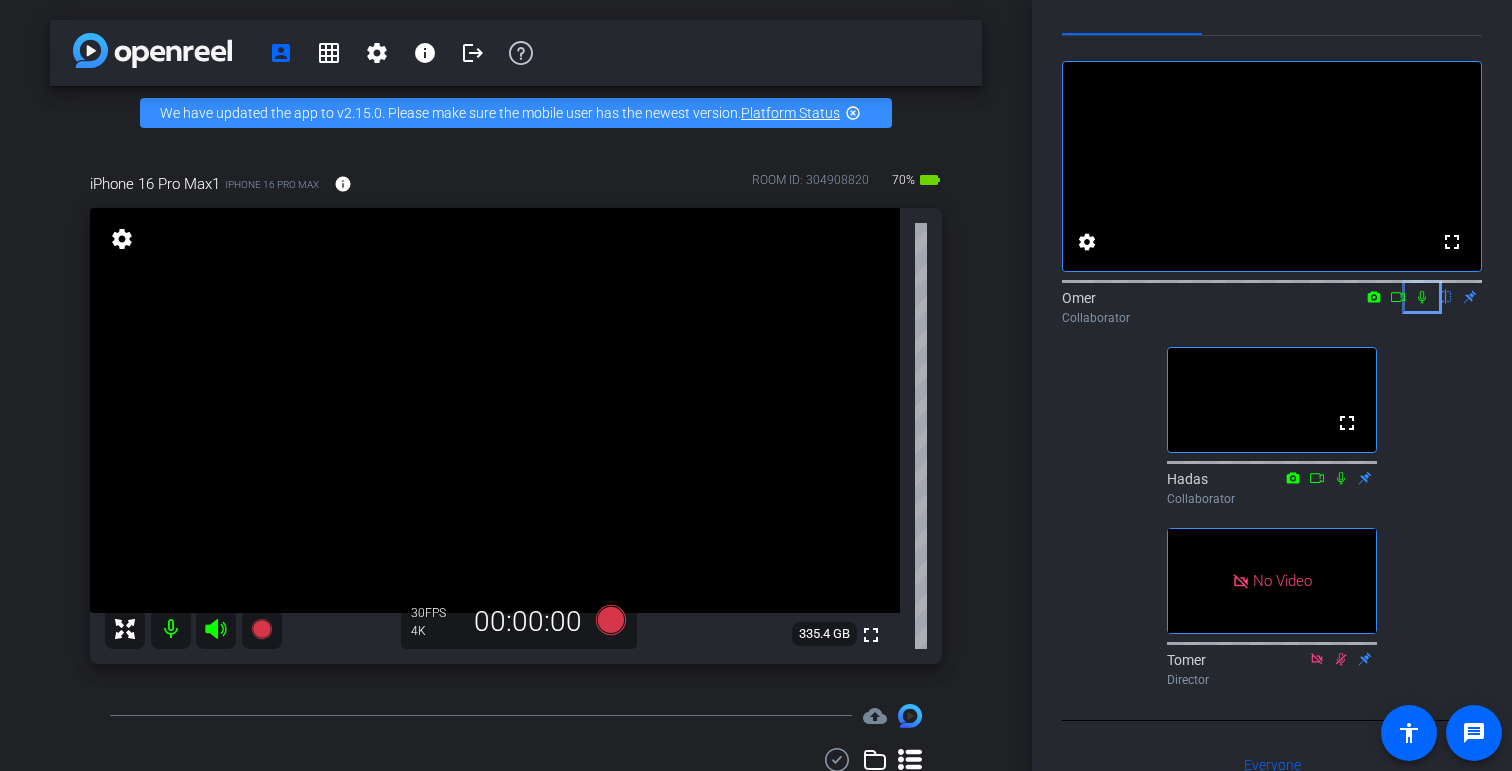 click 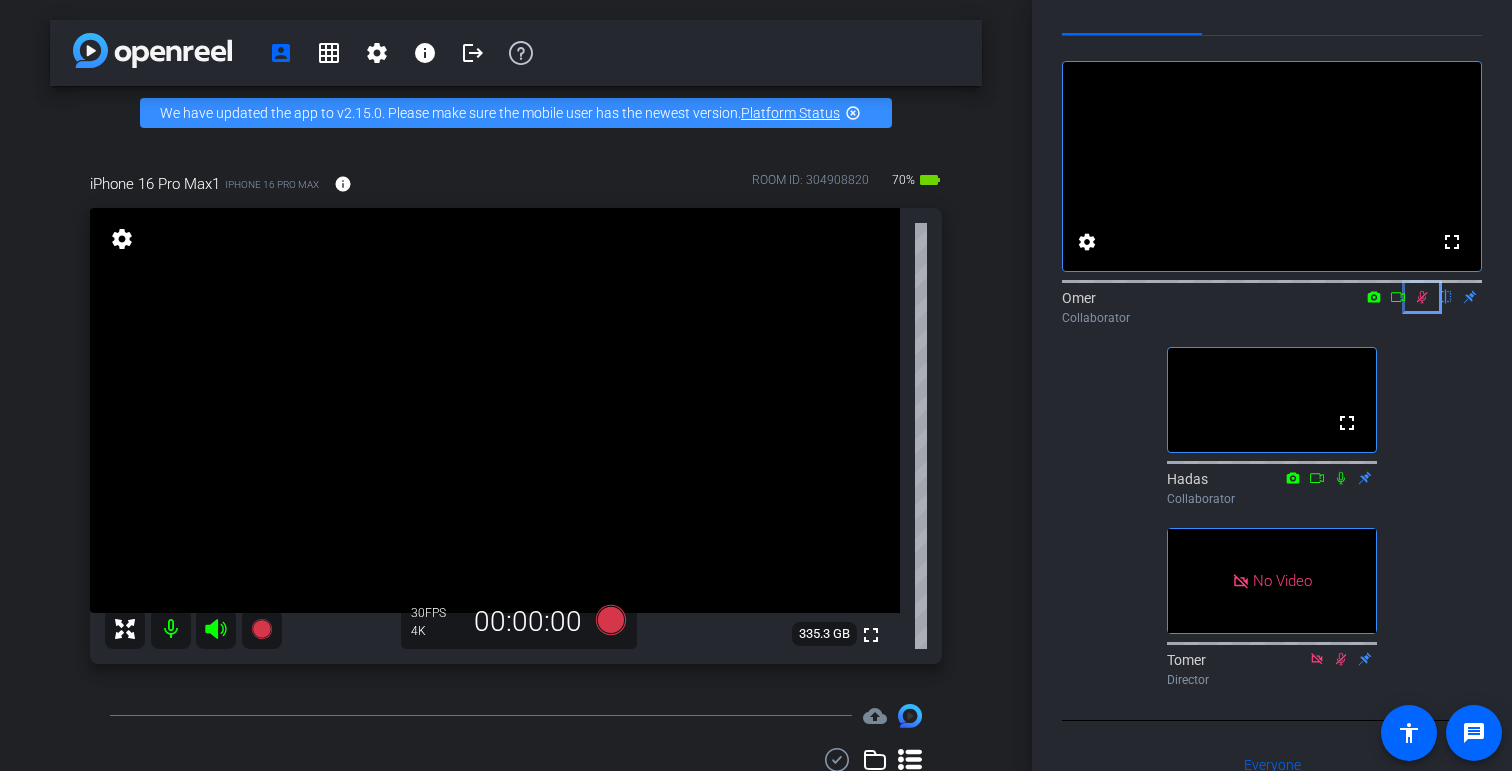 click 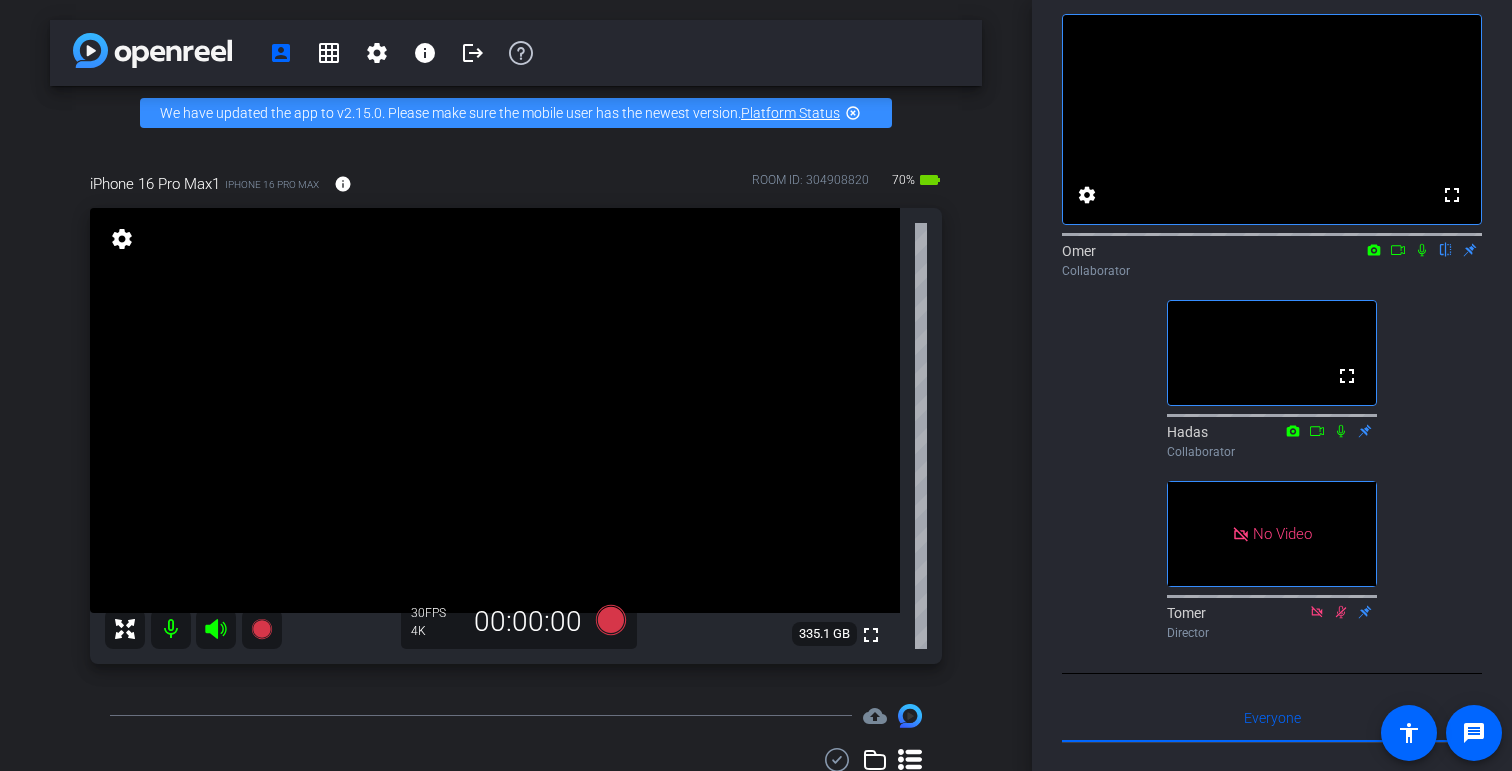 scroll, scrollTop: 85, scrollLeft: 0, axis: vertical 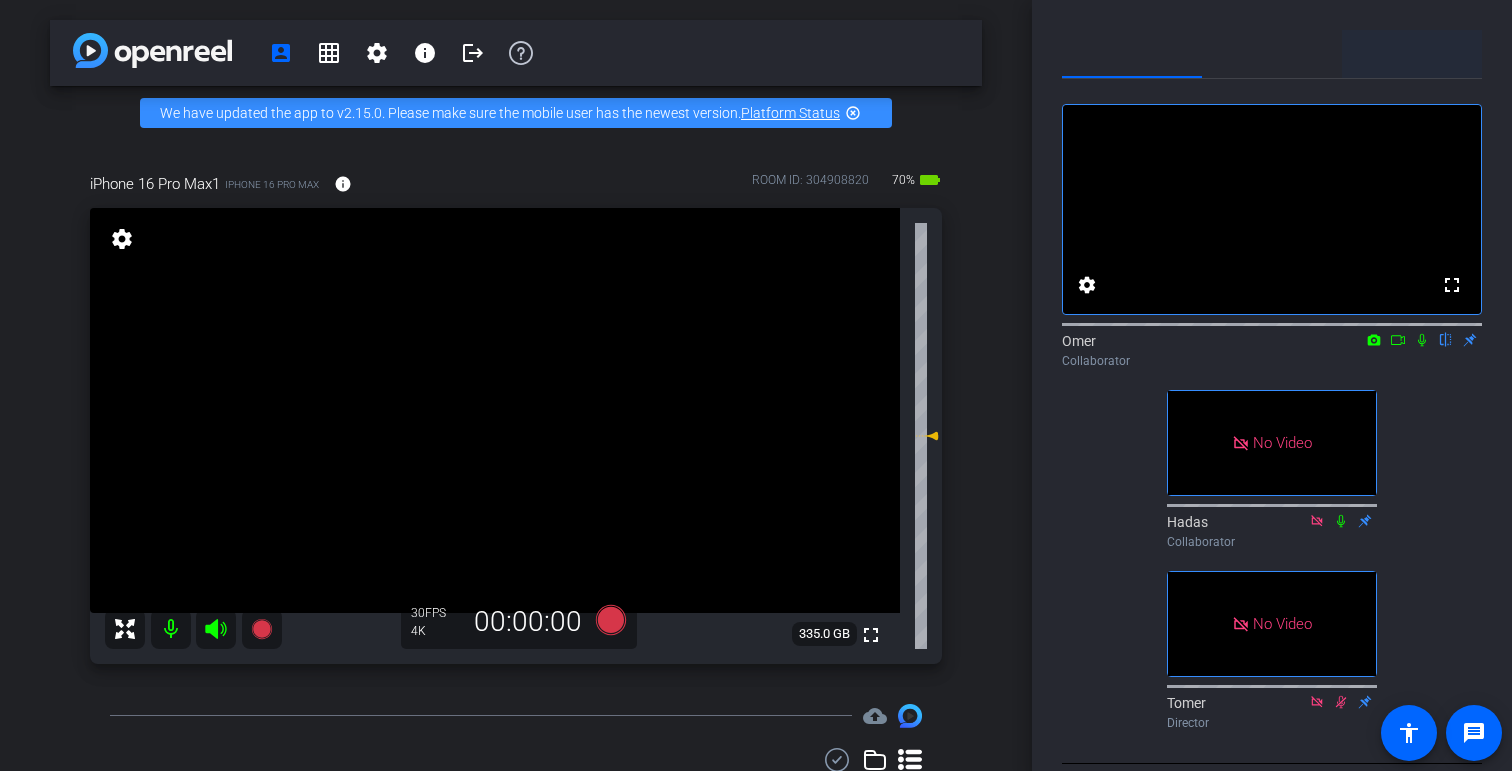 click on "Adjustments" at bounding box center (1412, 54) 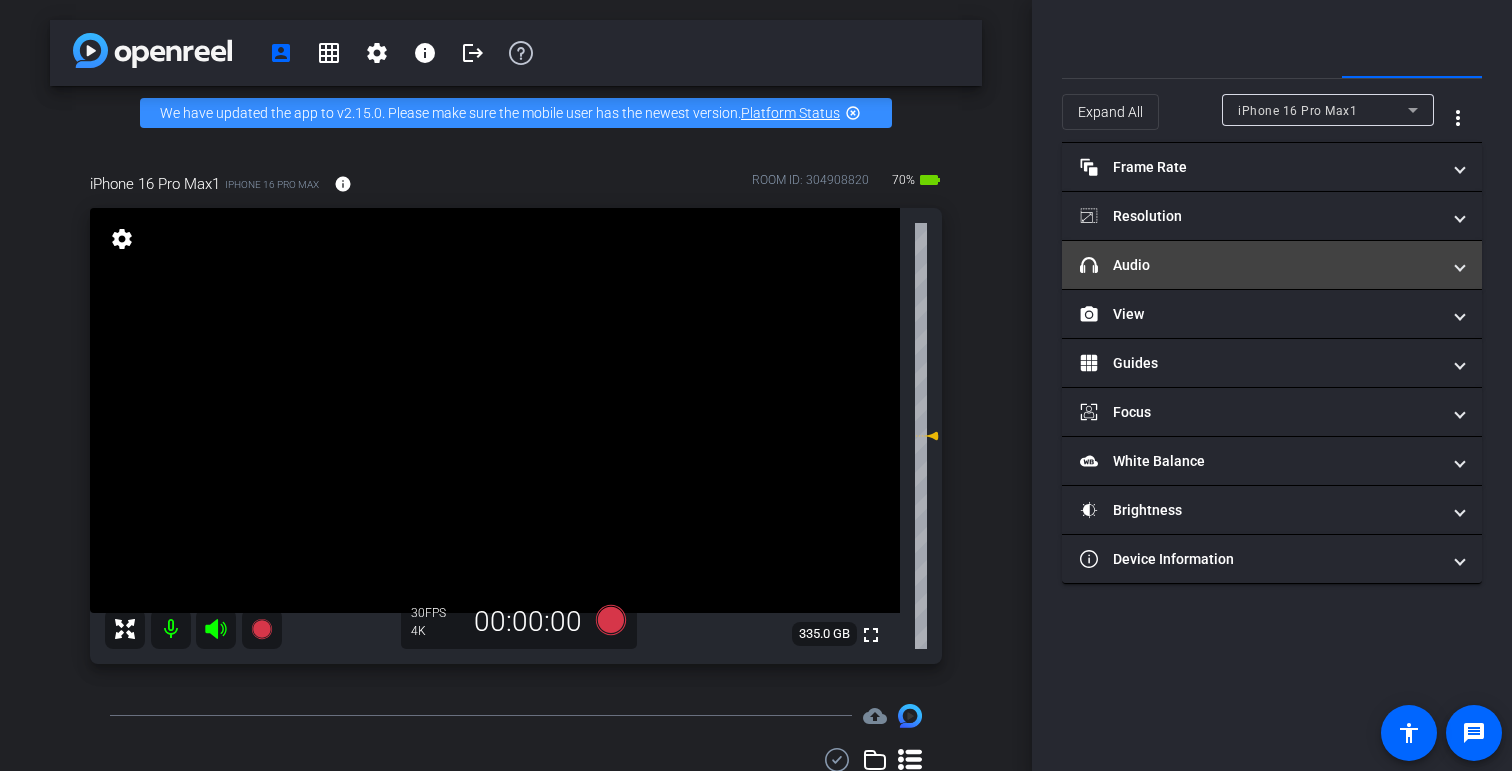 click on "headphone icon
Audio" at bounding box center [1272, 265] 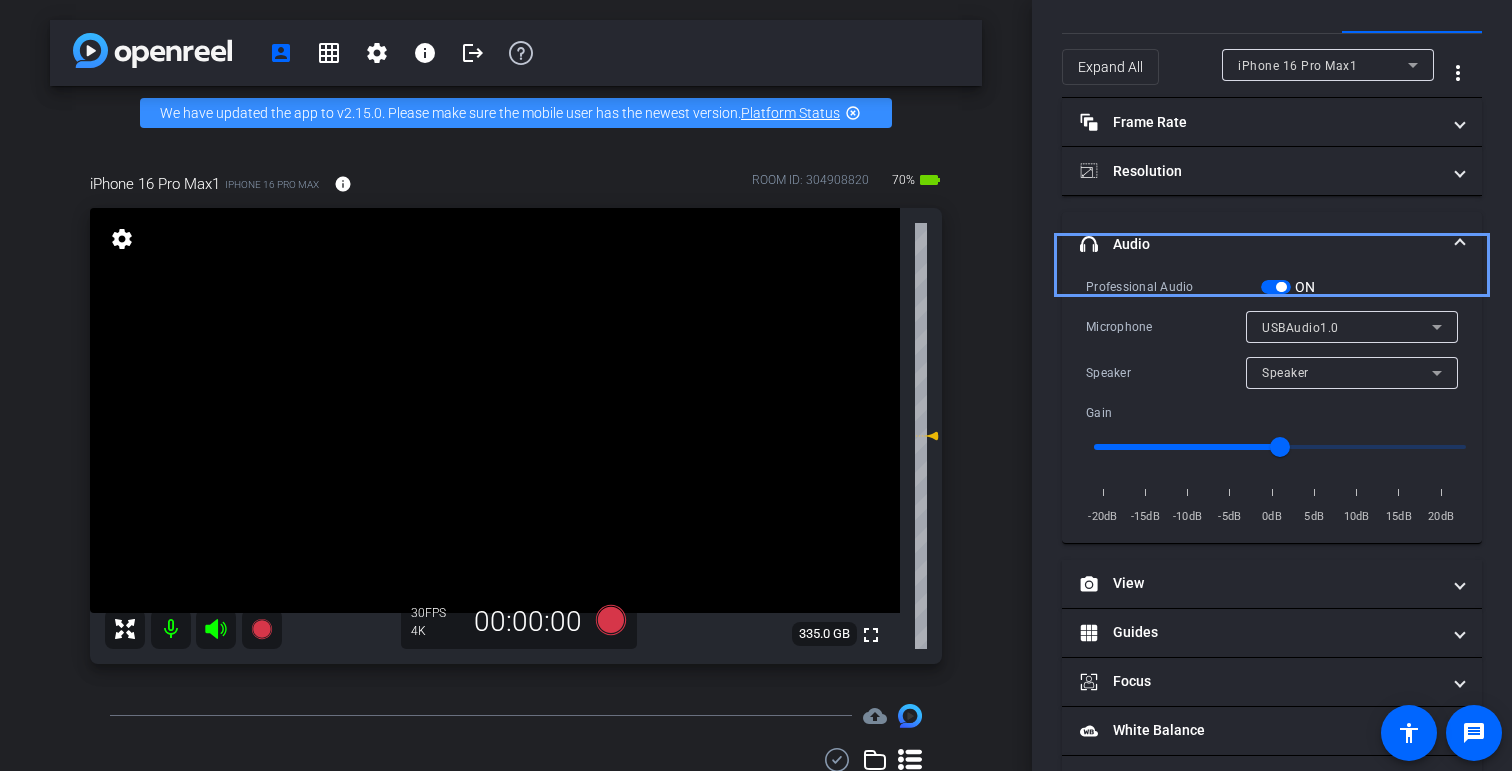 scroll, scrollTop: 0, scrollLeft: 0, axis: both 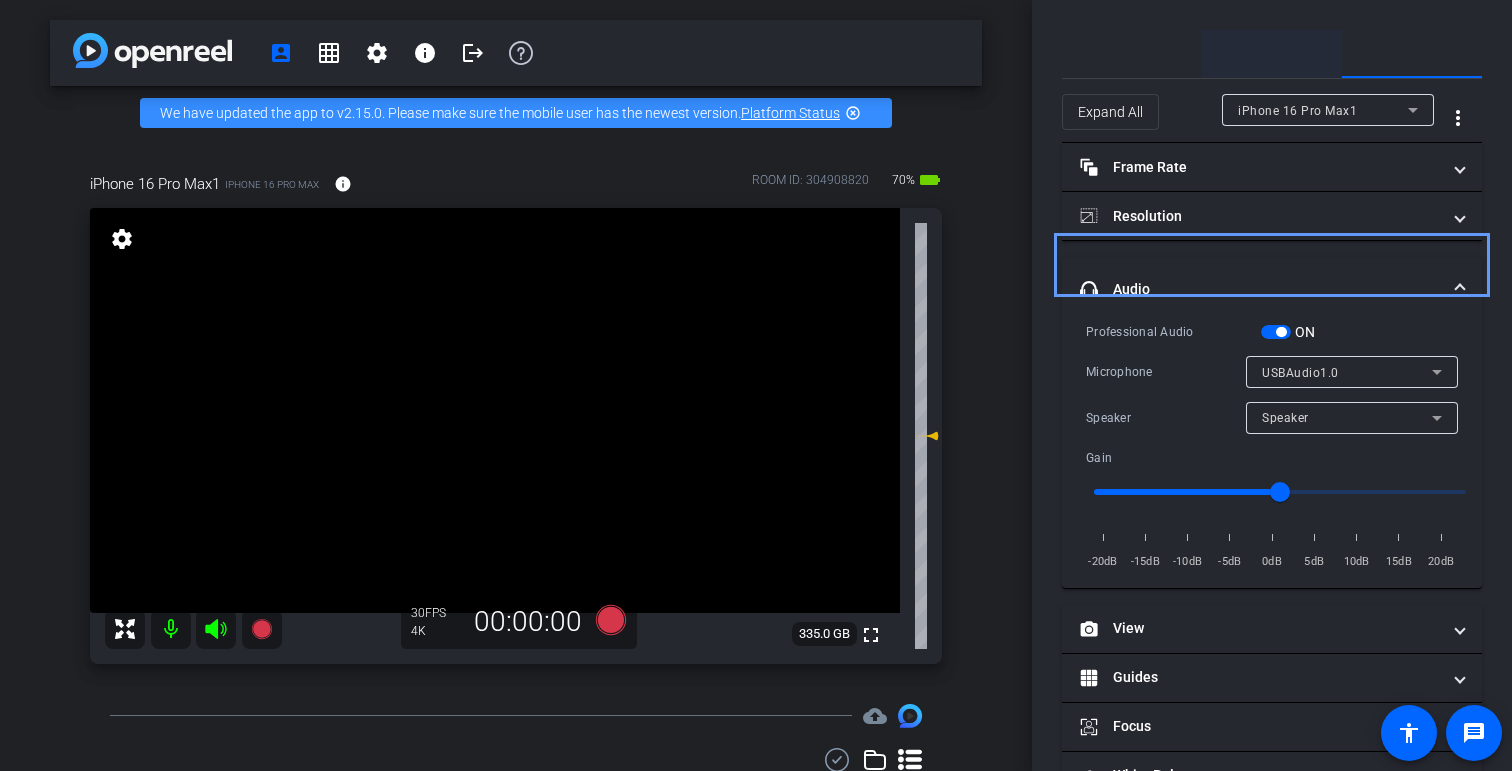 click on "Teleprompter" at bounding box center [1272, 54] 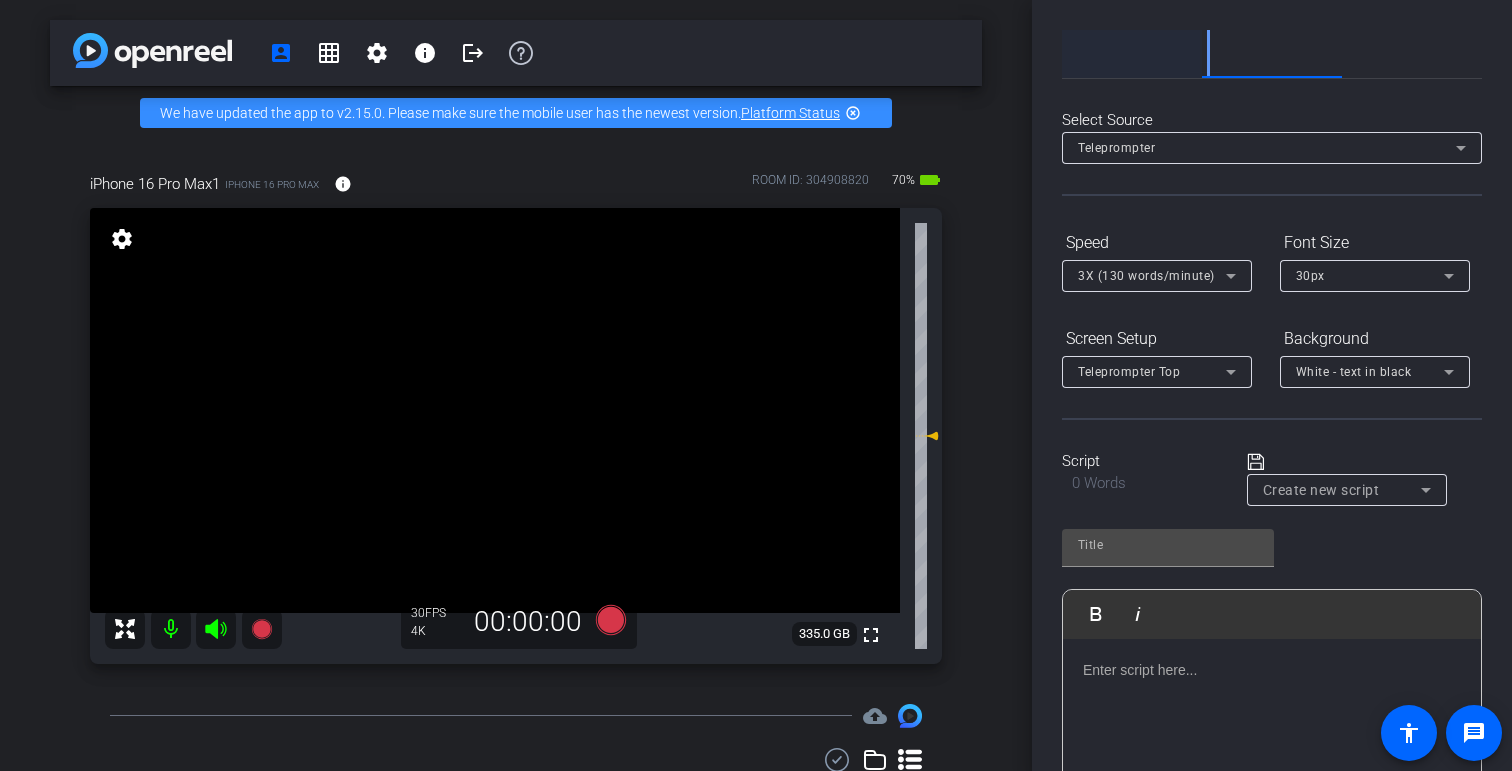 click on "Participants" at bounding box center (1132, 54) 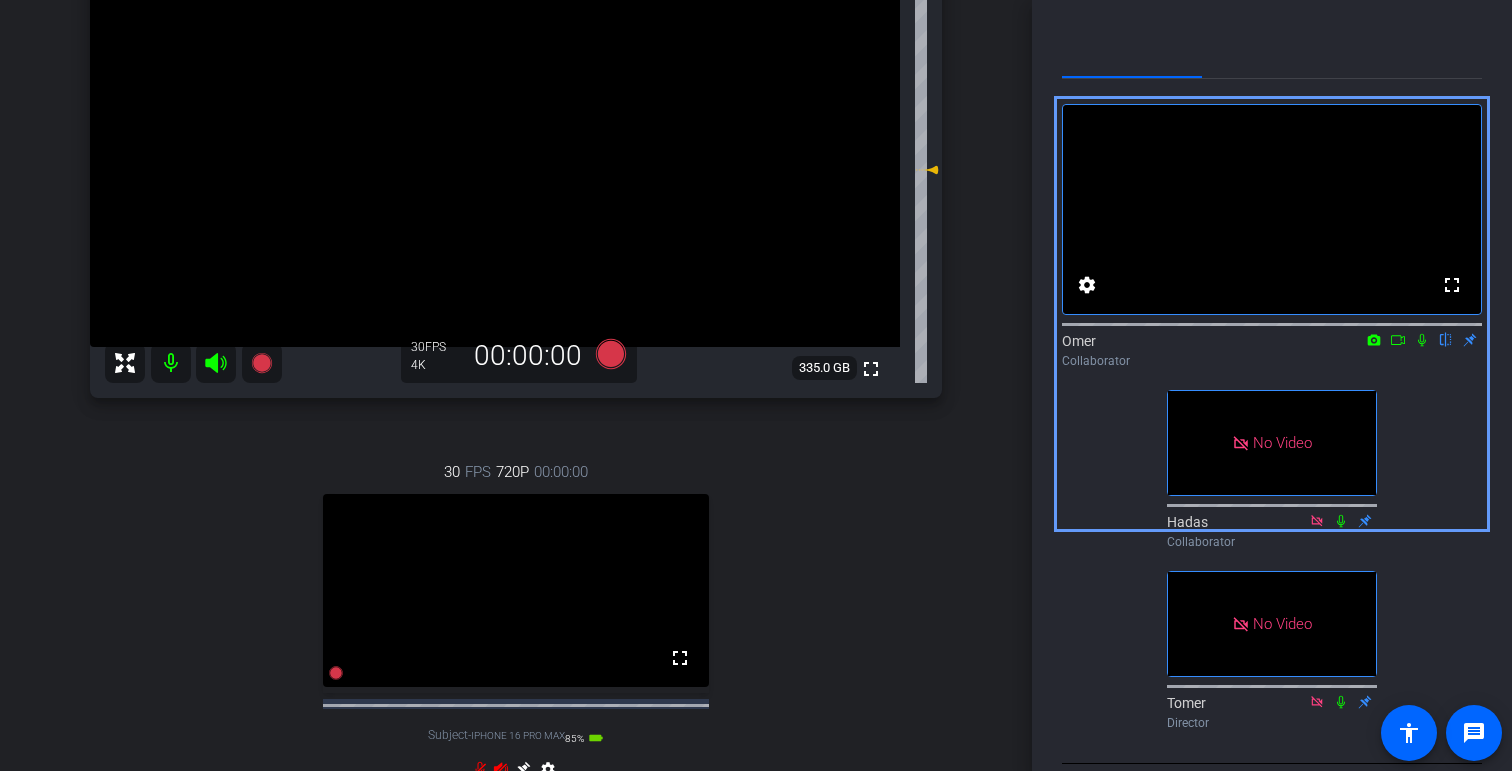 scroll, scrollTop: 267, scrollLeft: 0, axis: vertical 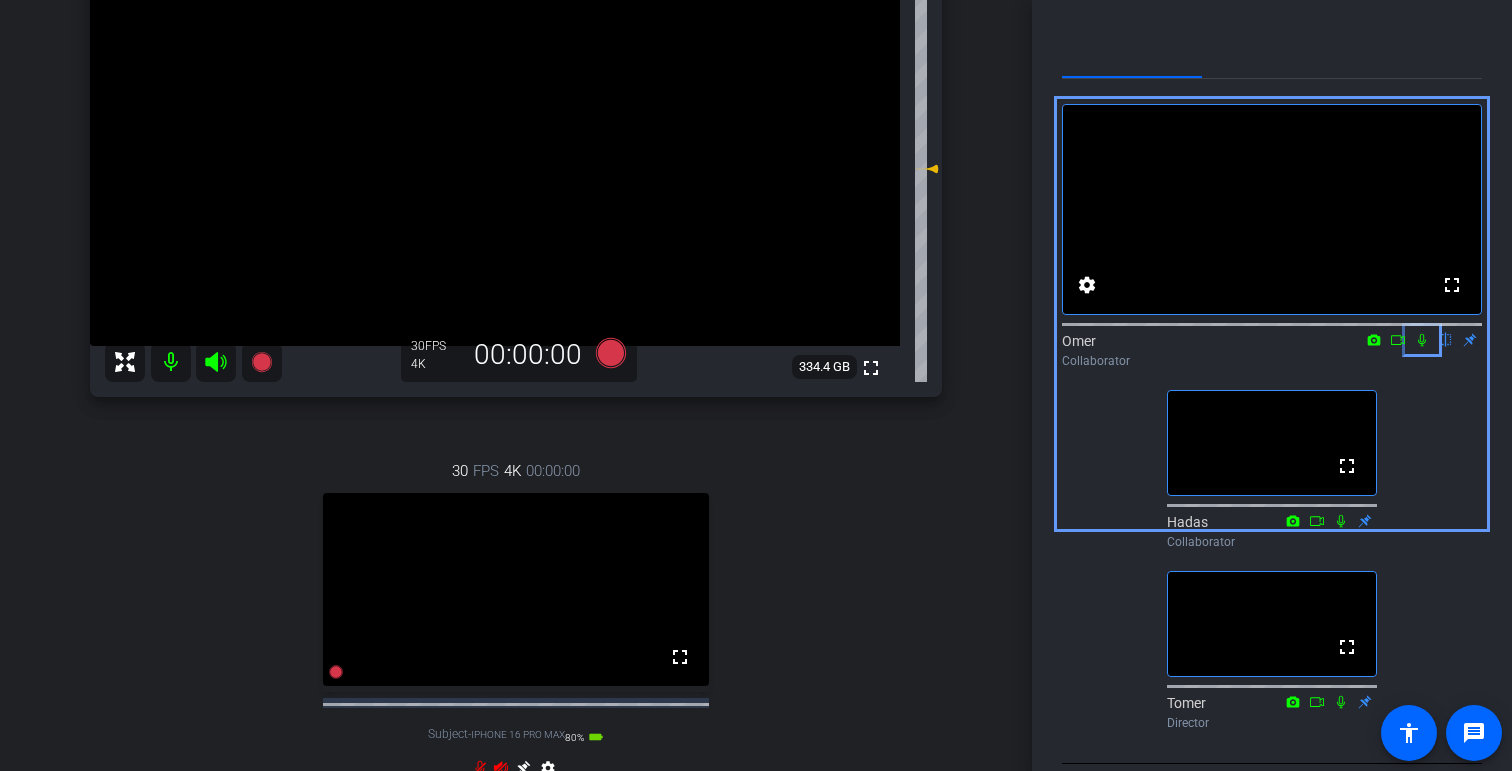 click 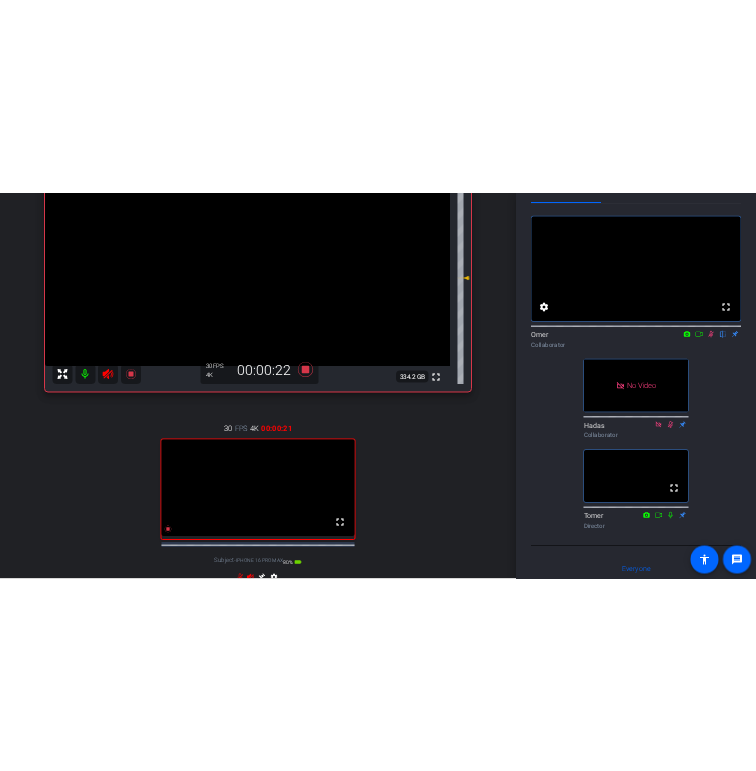 scroll, scrollTop: 0, scrollLeft: 0, axis: both 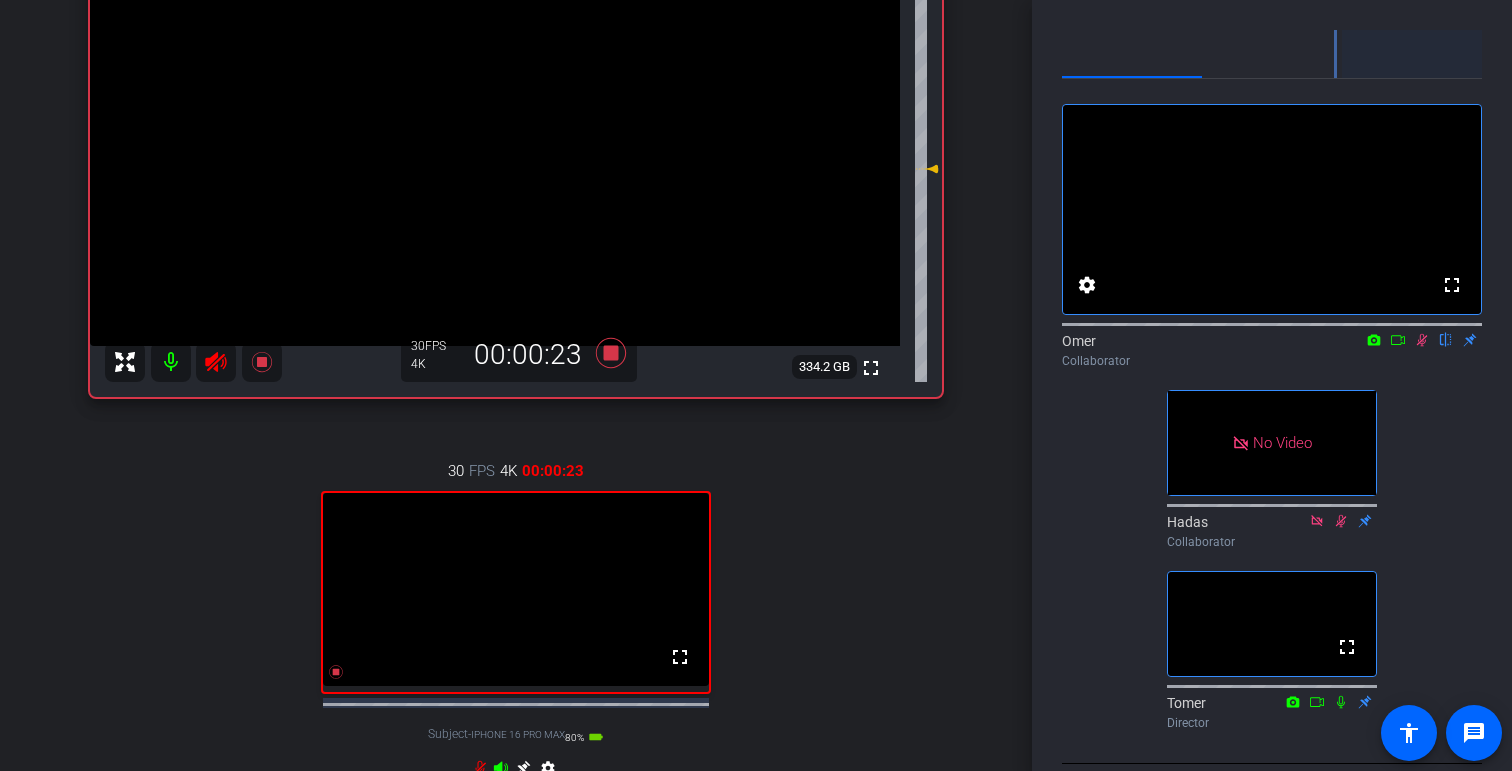 click on "Adjustments" at bounding box center [1412, 54] 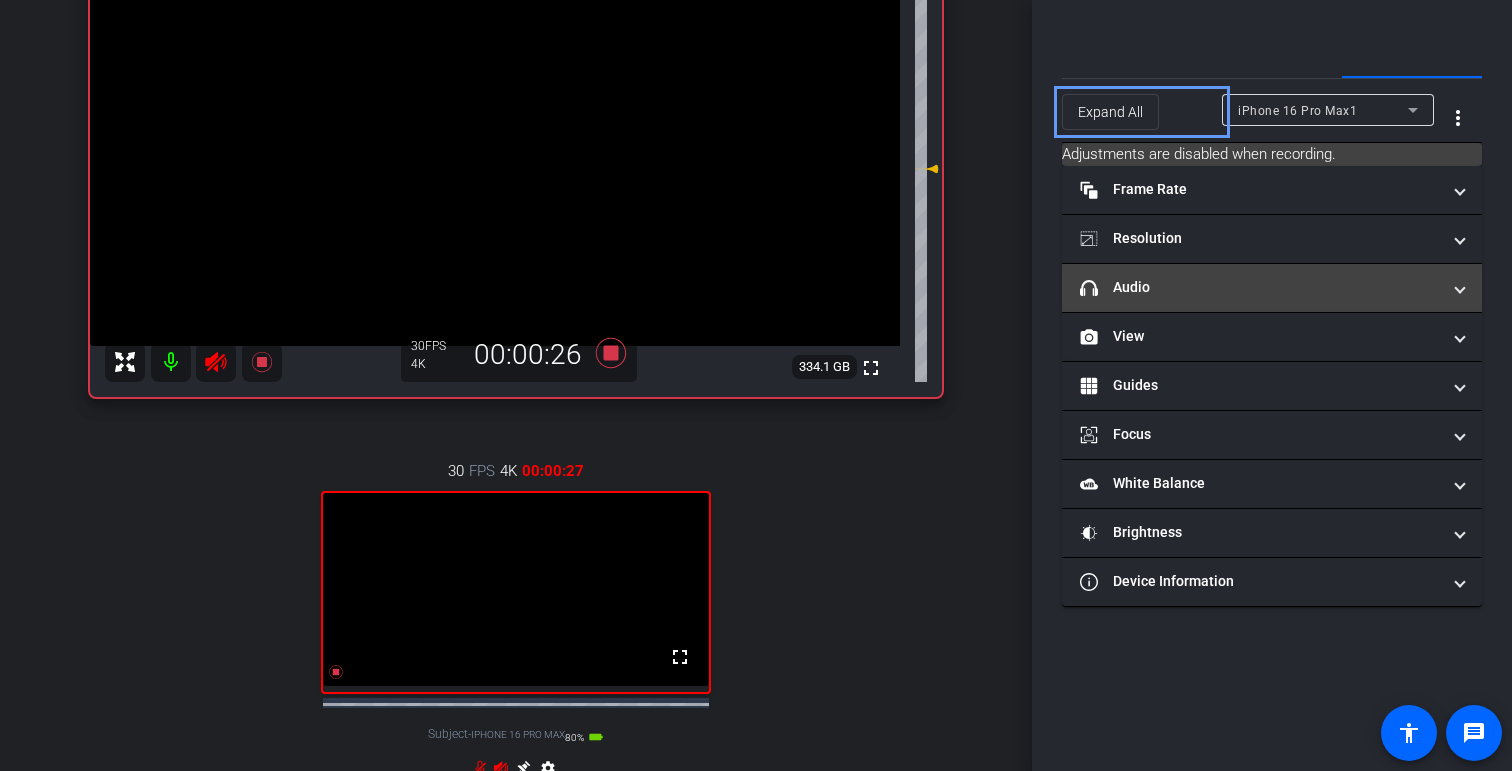 click on "headphone icon
Audio" at bounding box center [1272, 288] 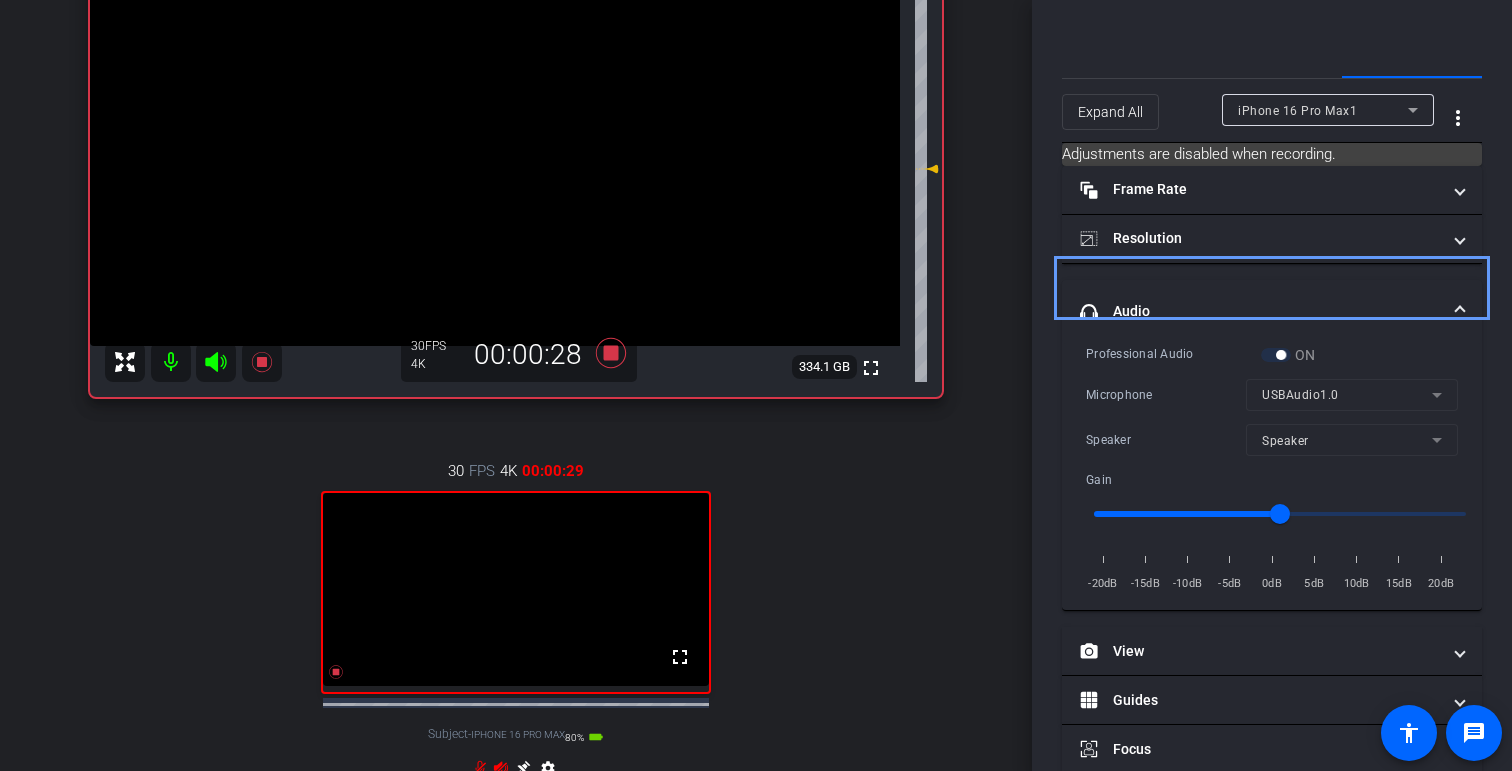 click on "headphone icon
Audio" at bounding box center [1272, 312] 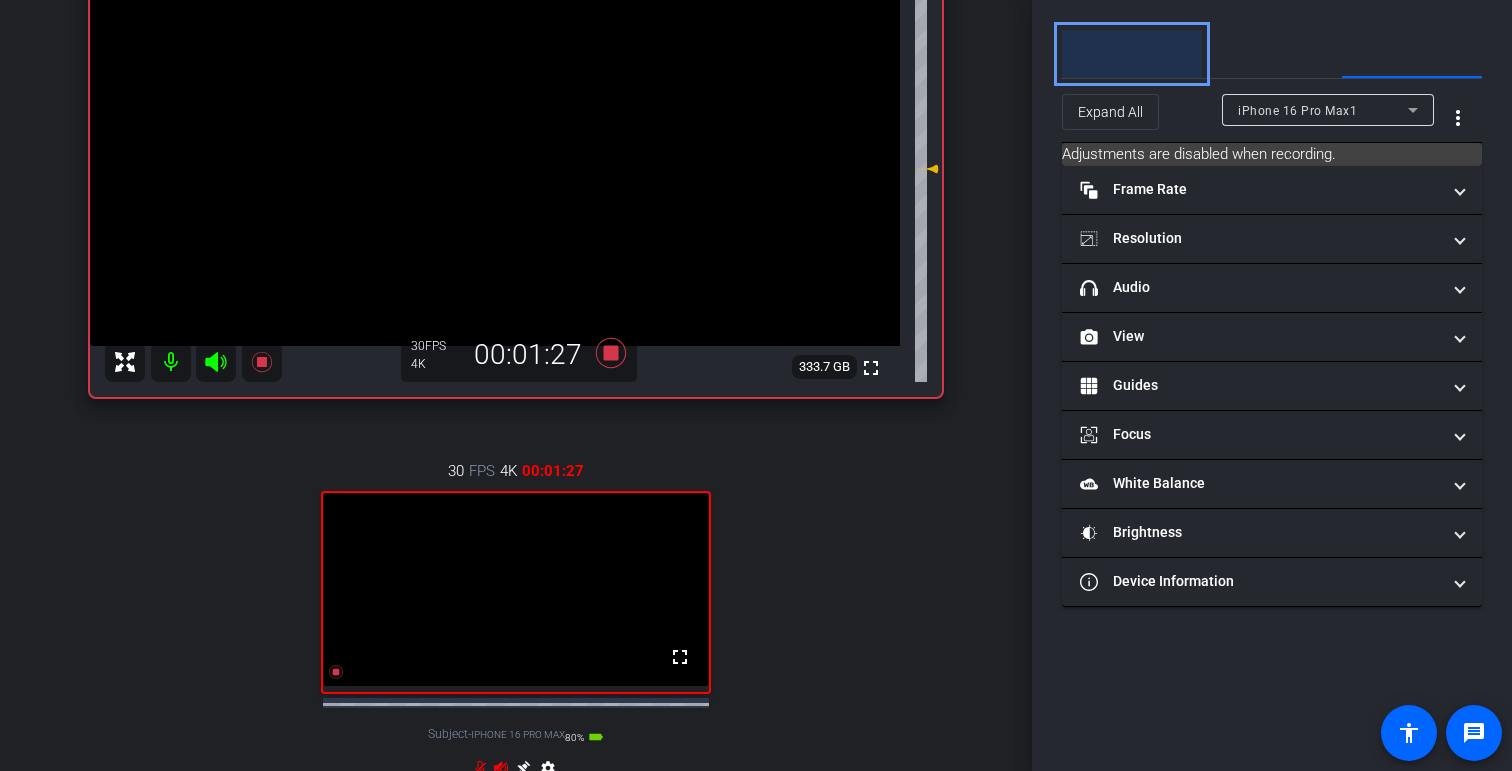 click on "Participants" at bounding box center (1132, 54) 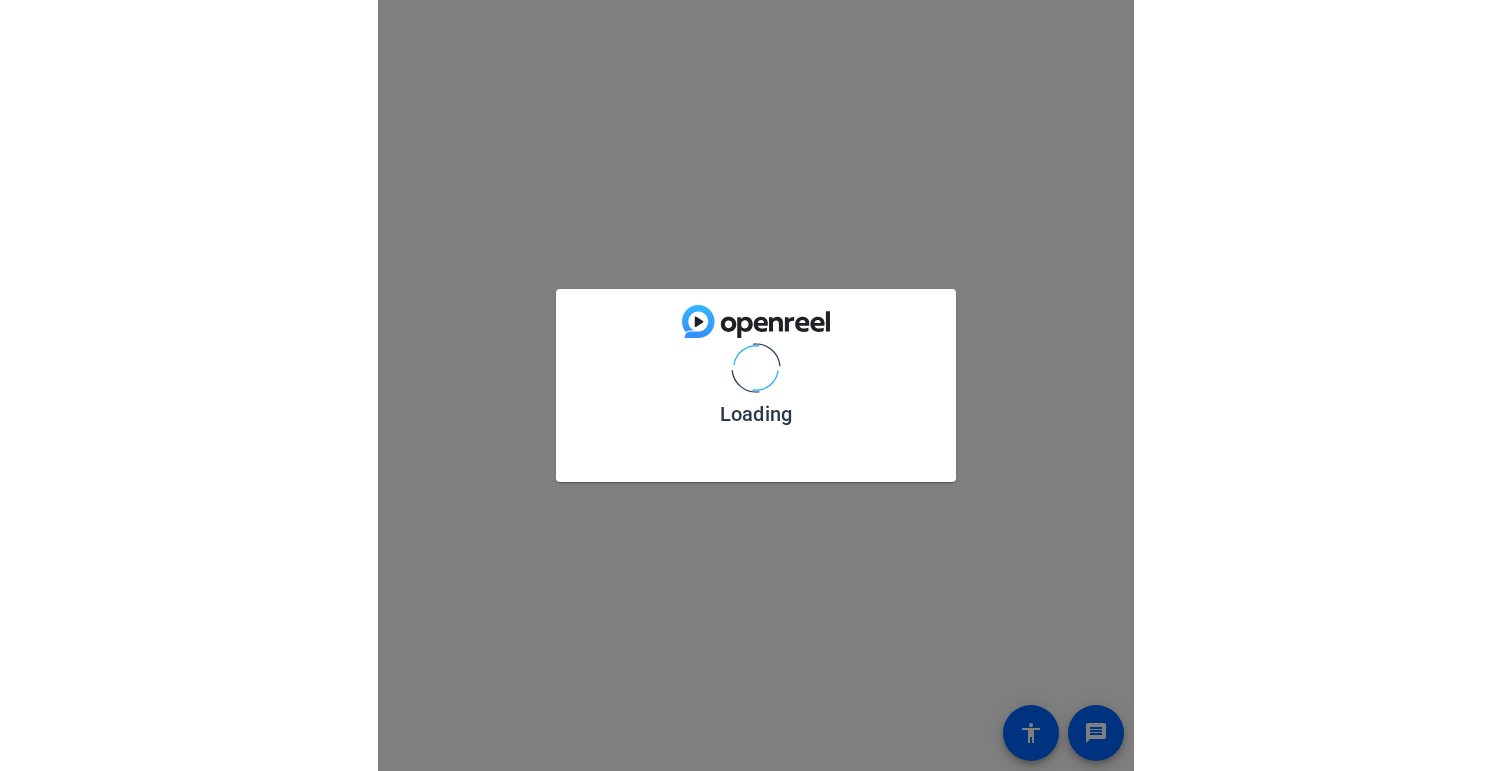 scroll, scrollTop: 0, scrollLeft: 0, axis: both 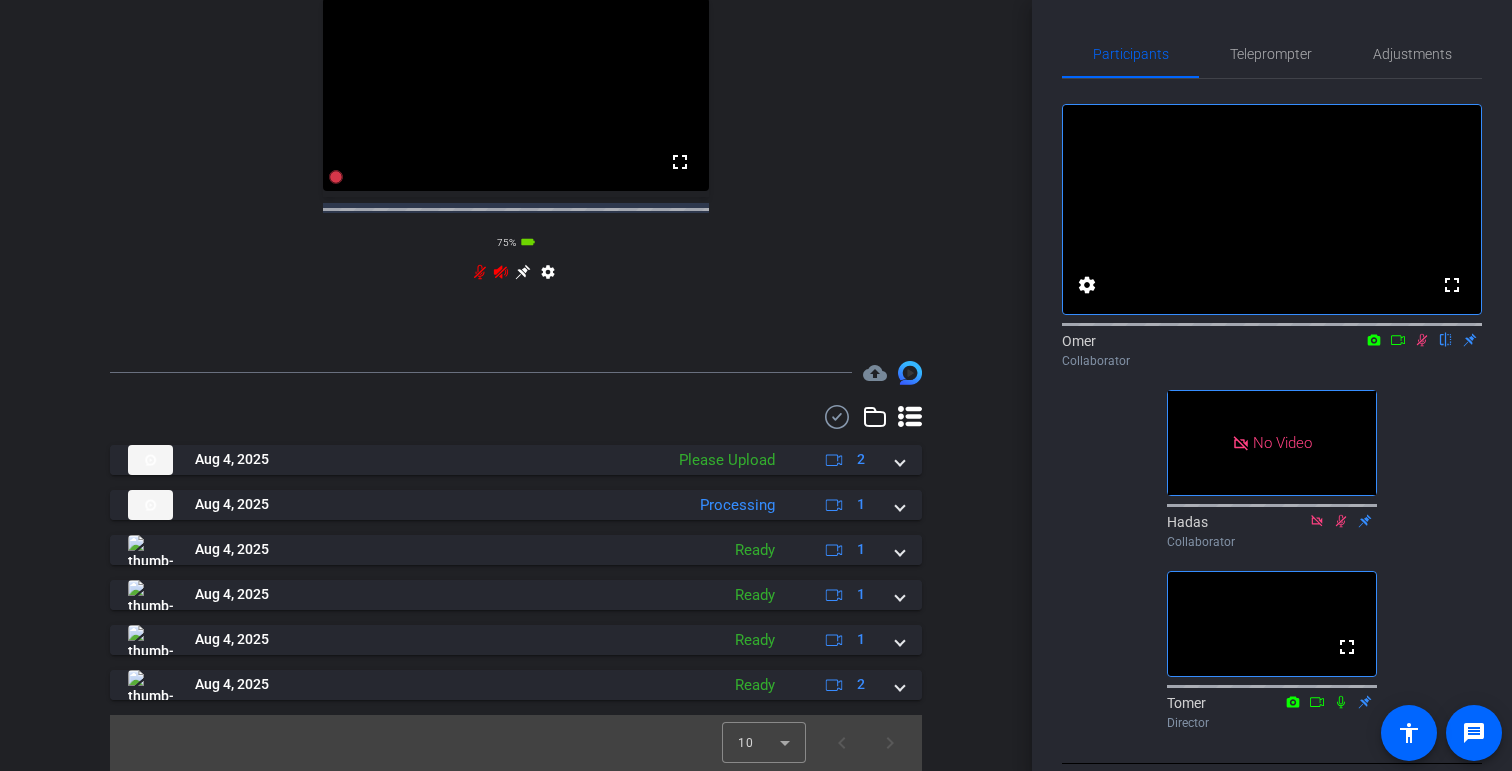 click 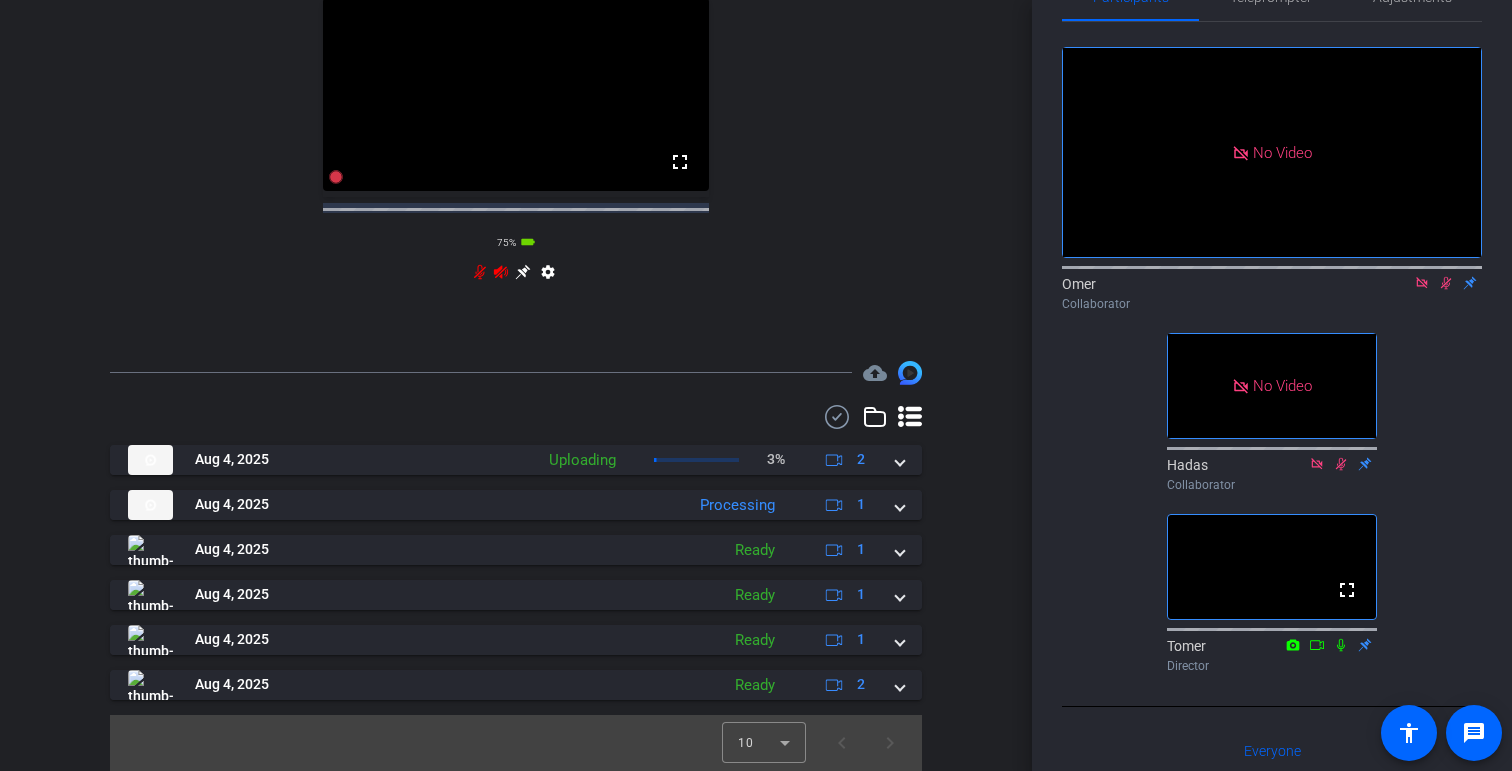 scroll, scrollTop: 0, scrollLeft: 0, axis: both 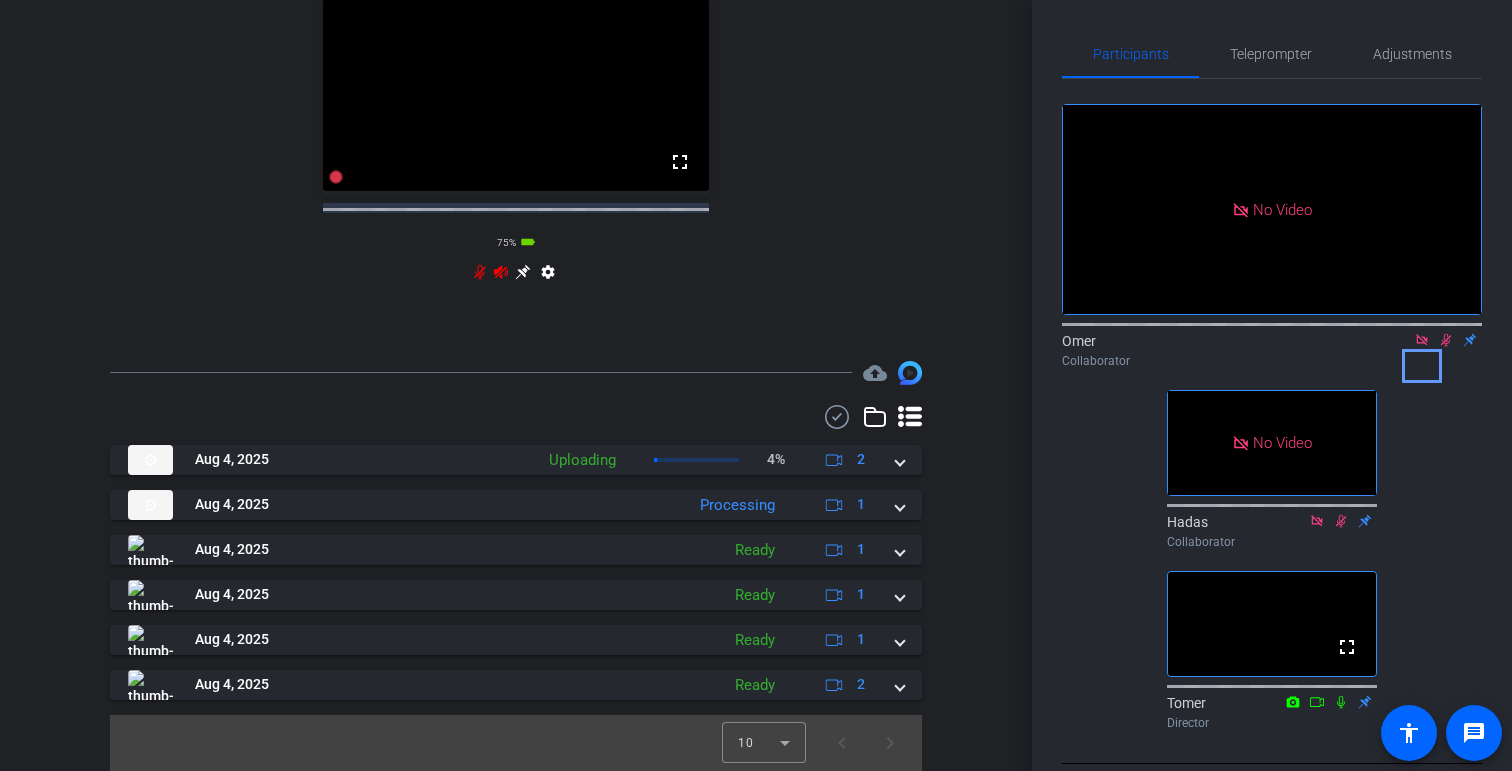 click 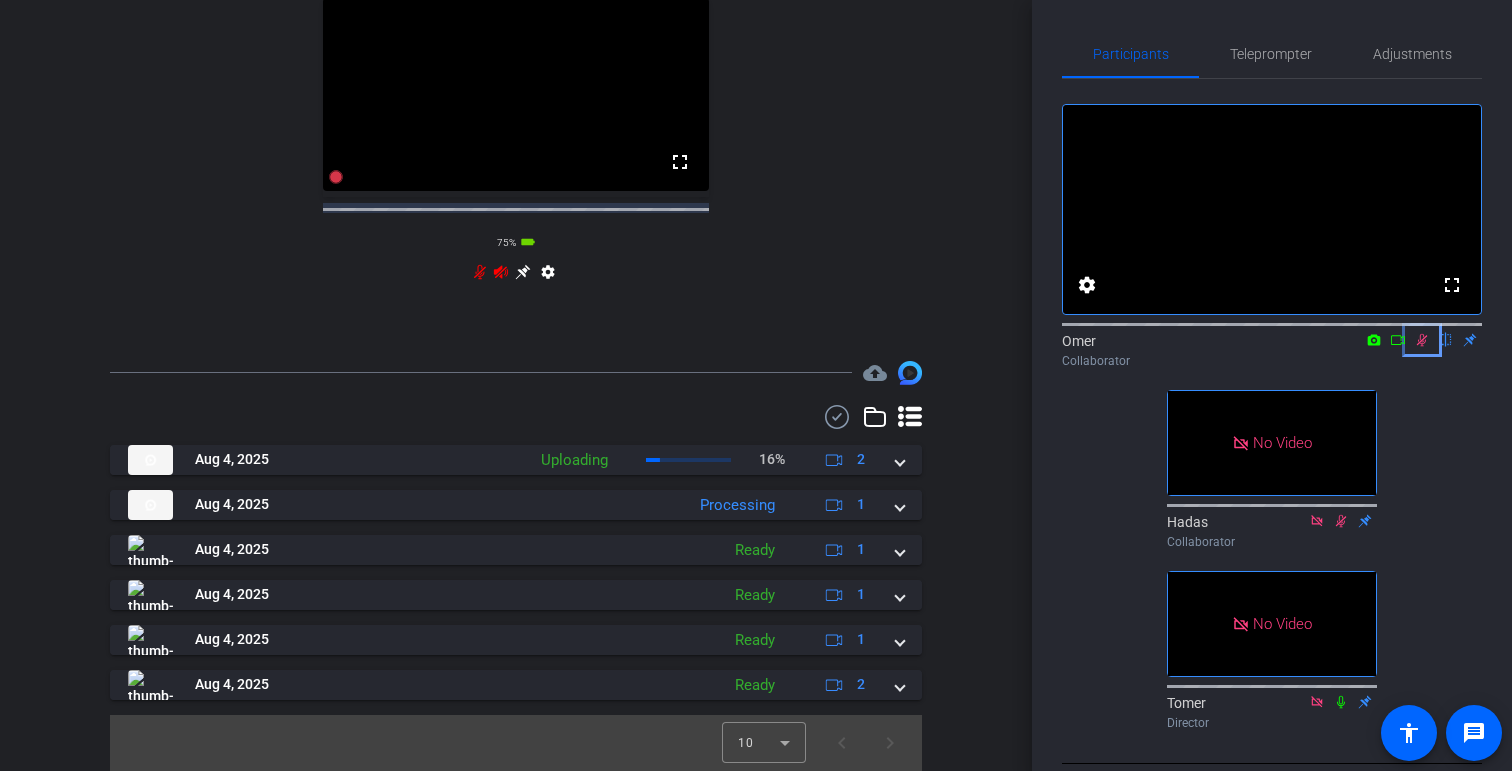 click 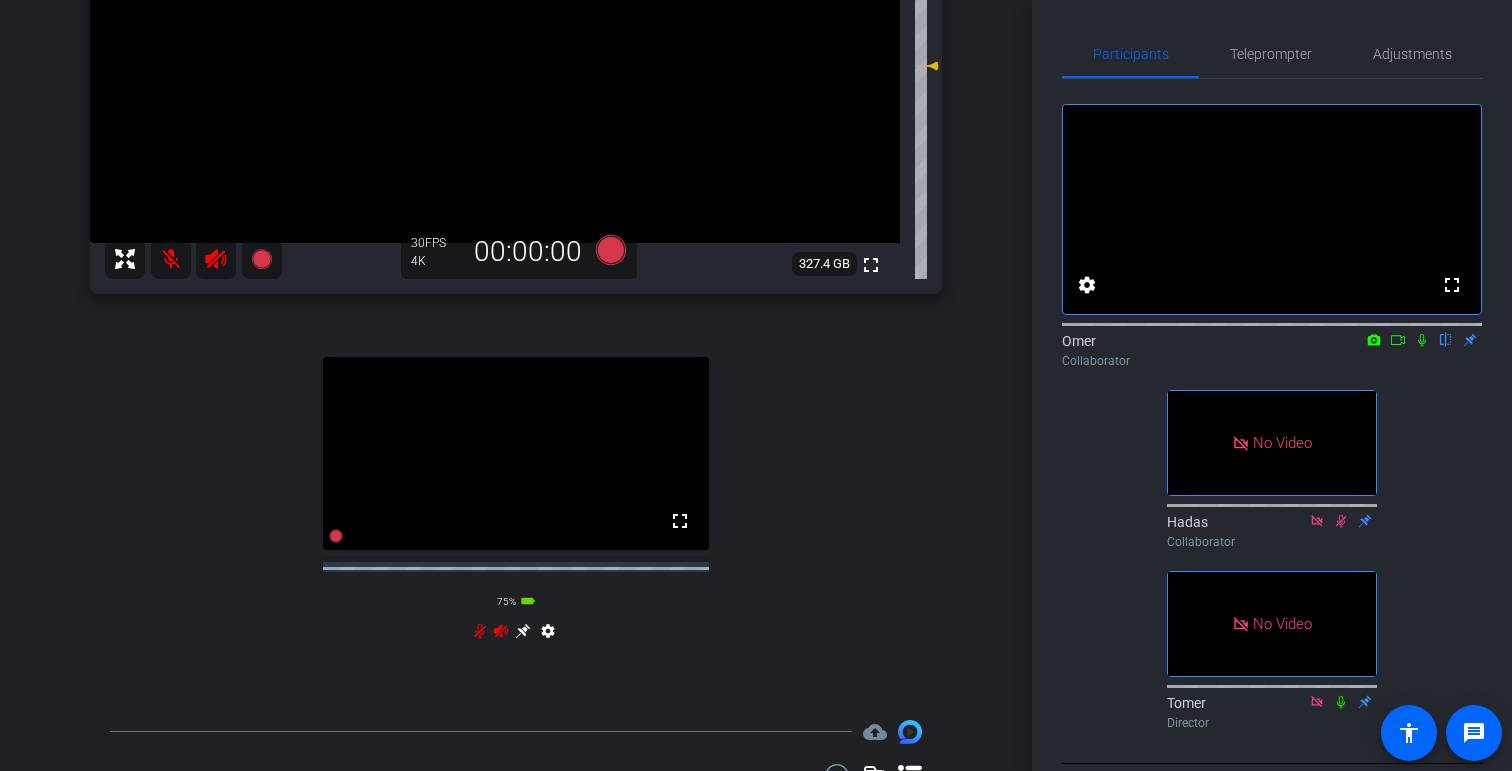 scroll, scrollTop: 418, scrollLeft: 0, axis: vertical 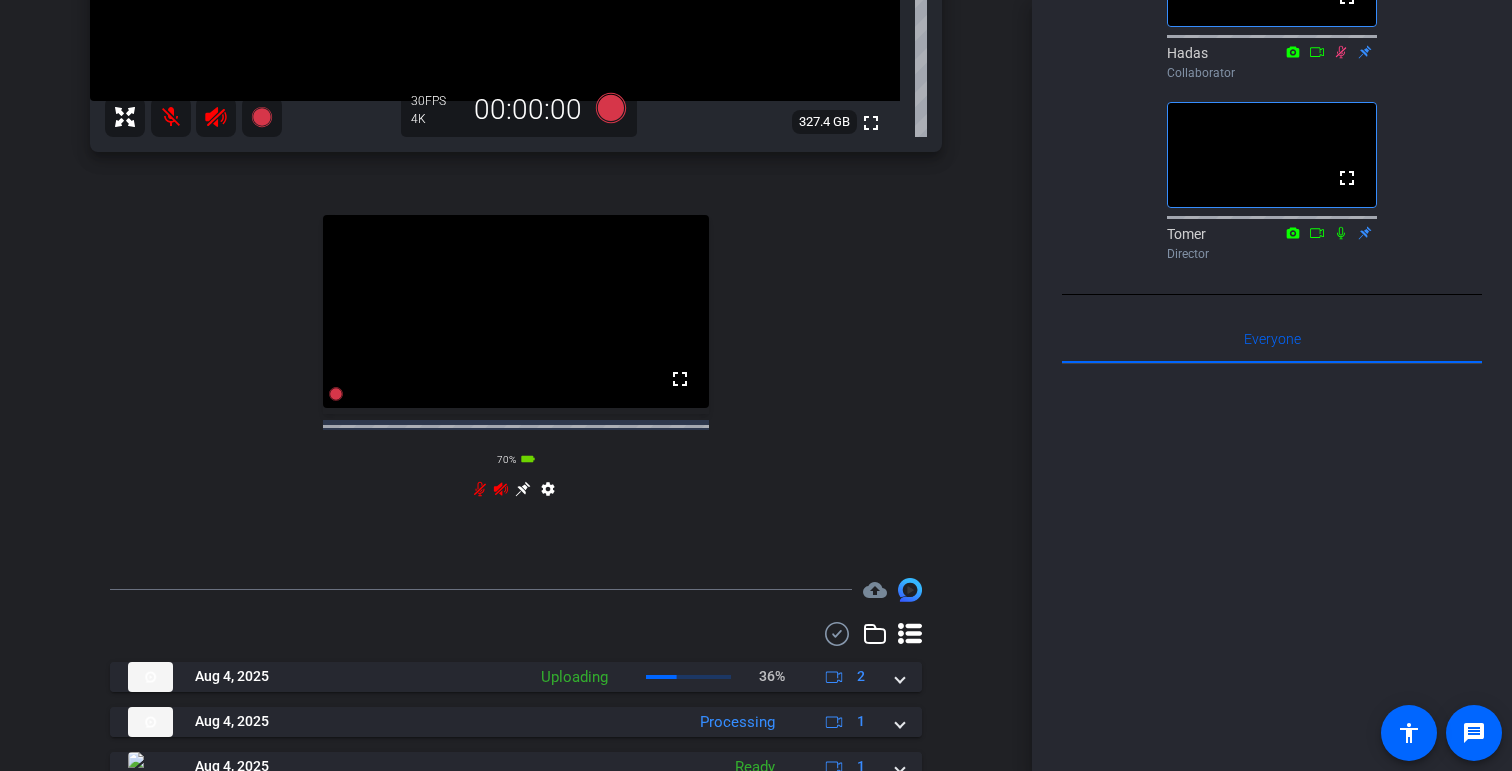 click 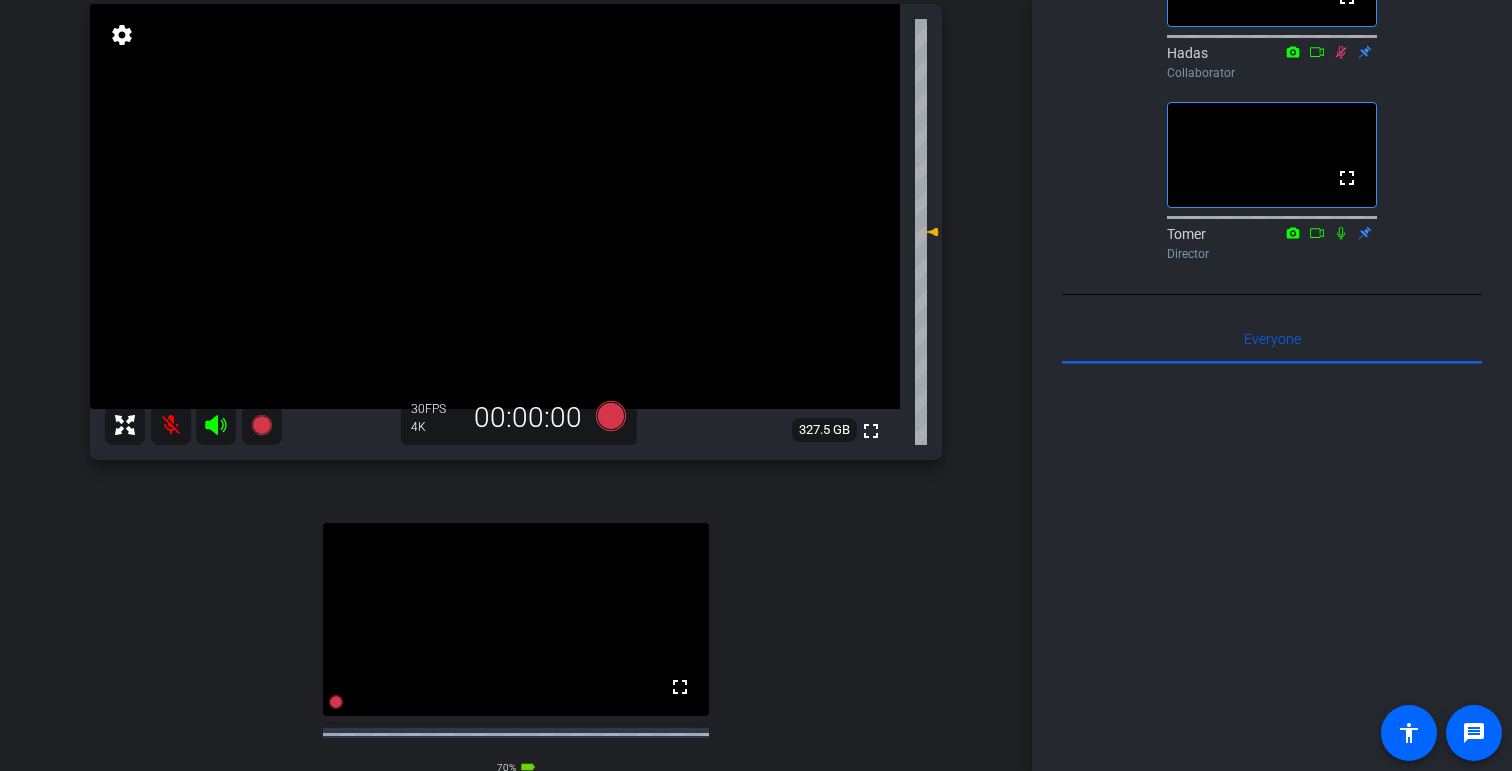 scroll, scrollTop: 0, scrollLeft: 0, axis: both 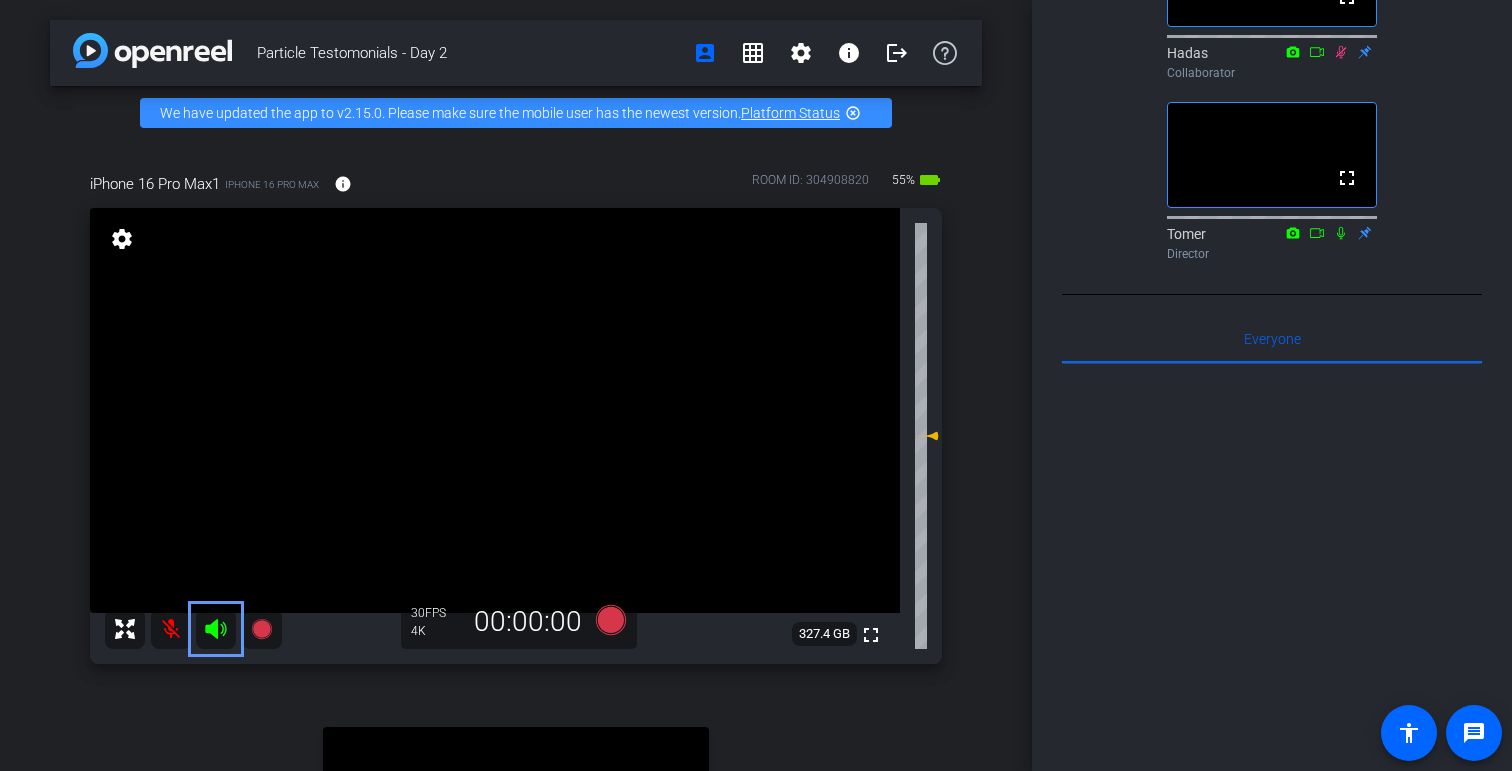 click 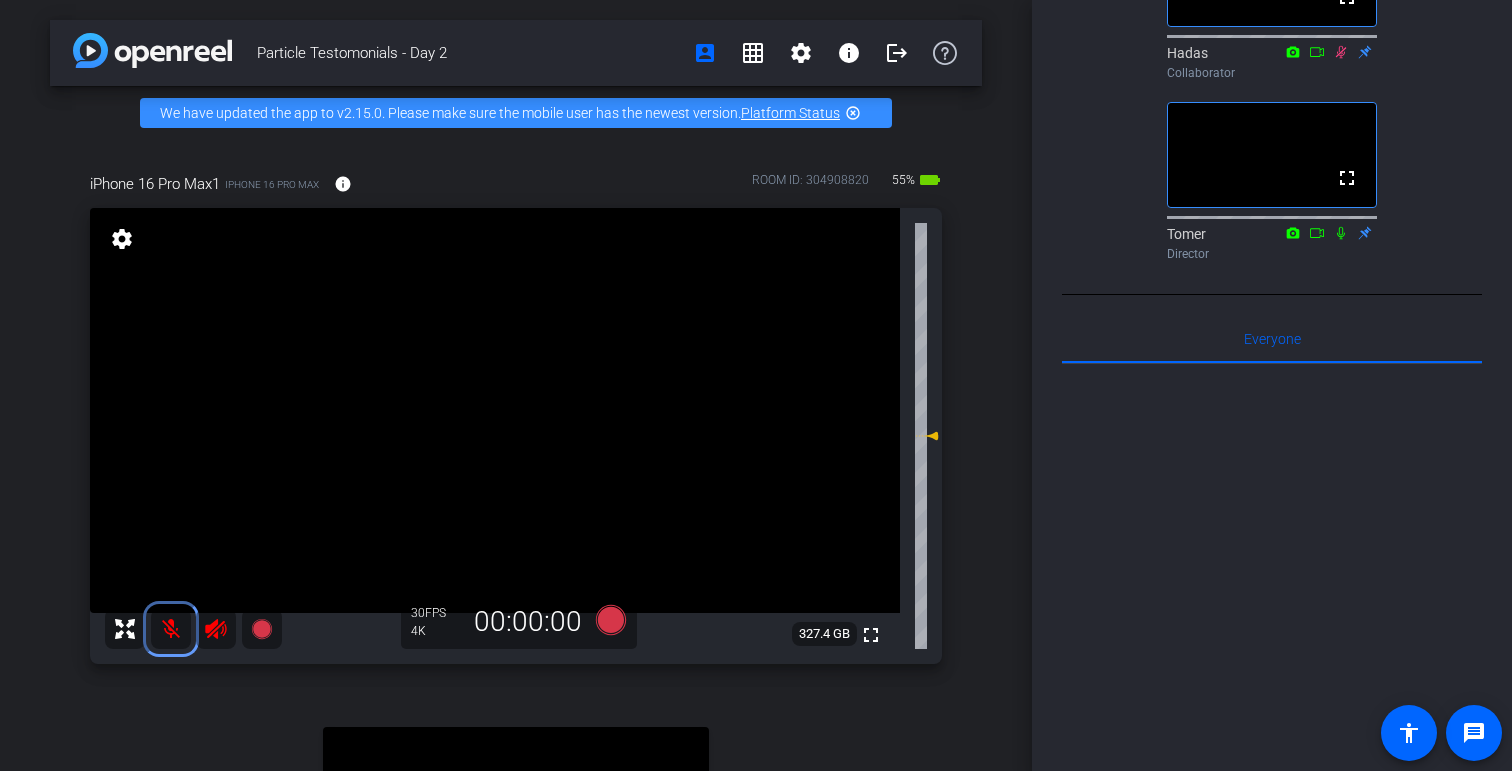 click at bounding box center [171, 629] 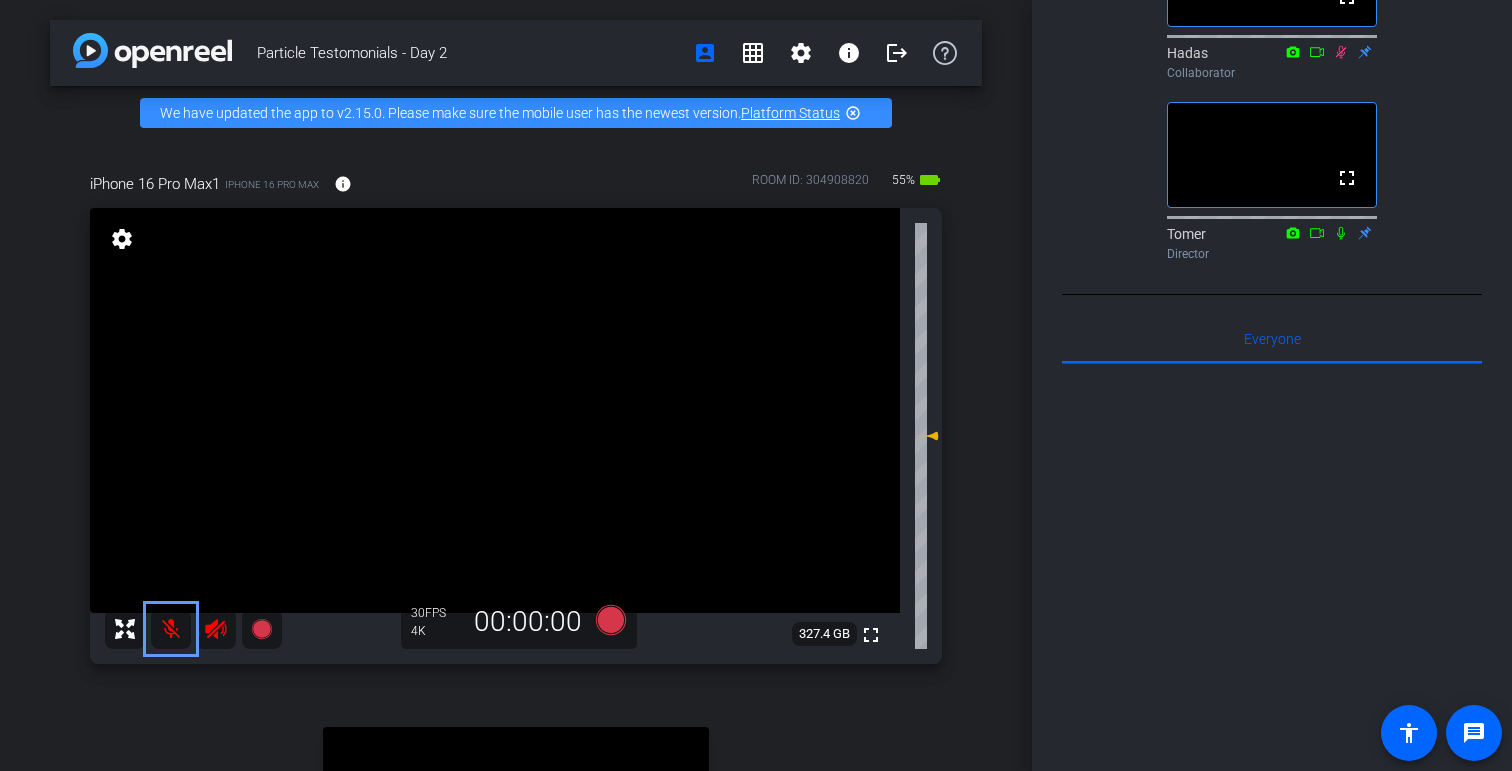 click at bounding box center (171, 629) 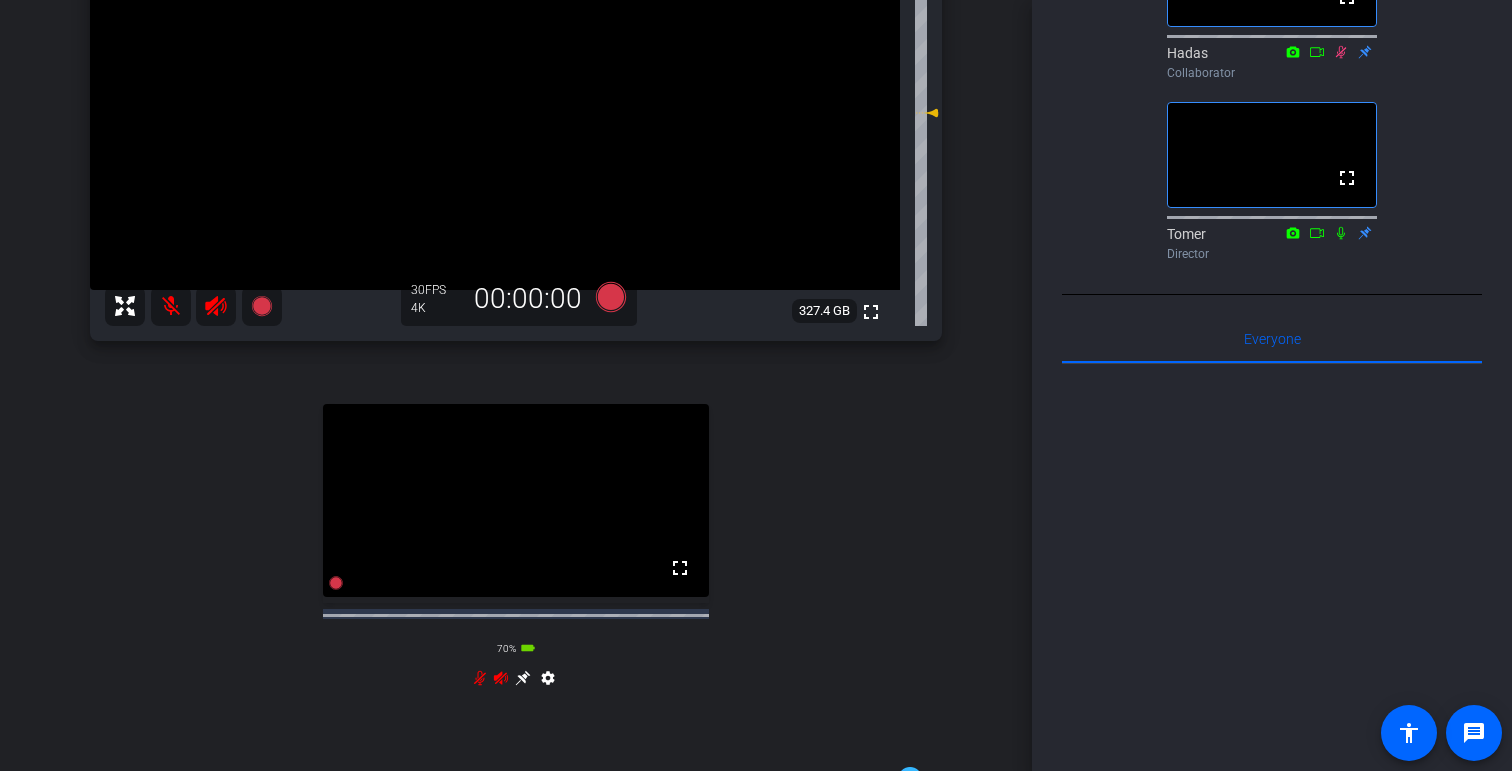 scroll, scrollTop: 290, scrollLeft: 0, axis: vertical 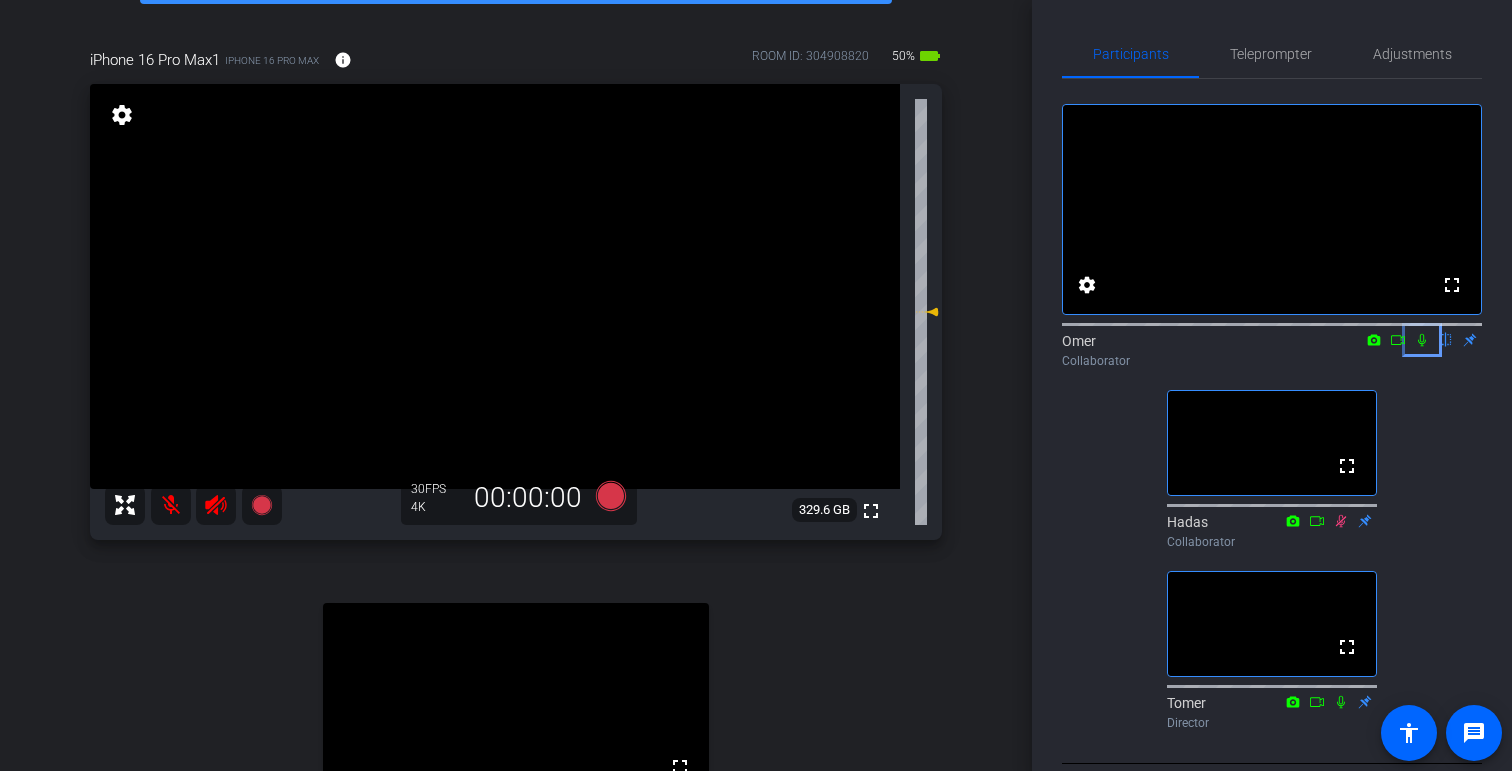 click 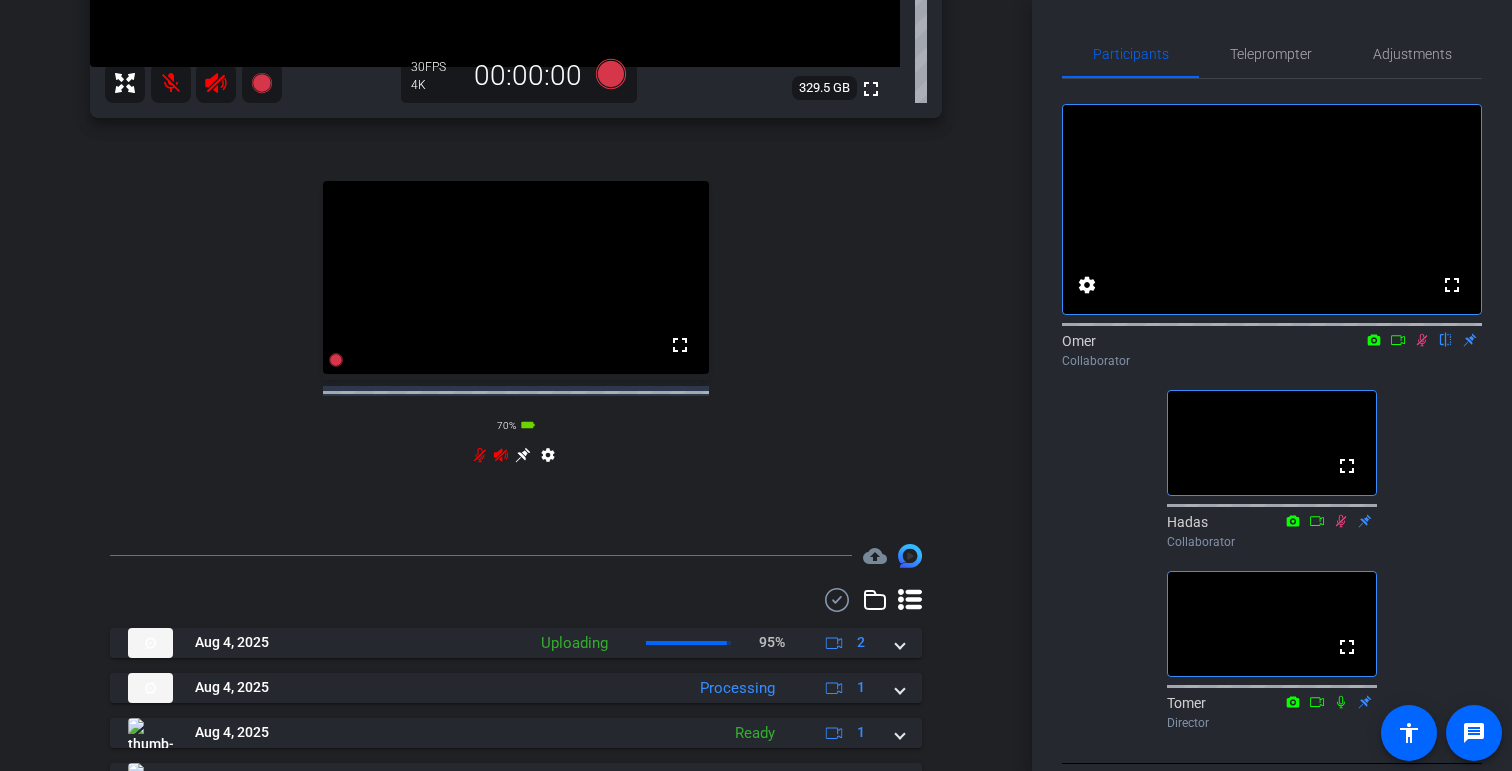 scroll, scrollTop: 747, scrollLeft: 0, axis: vertical 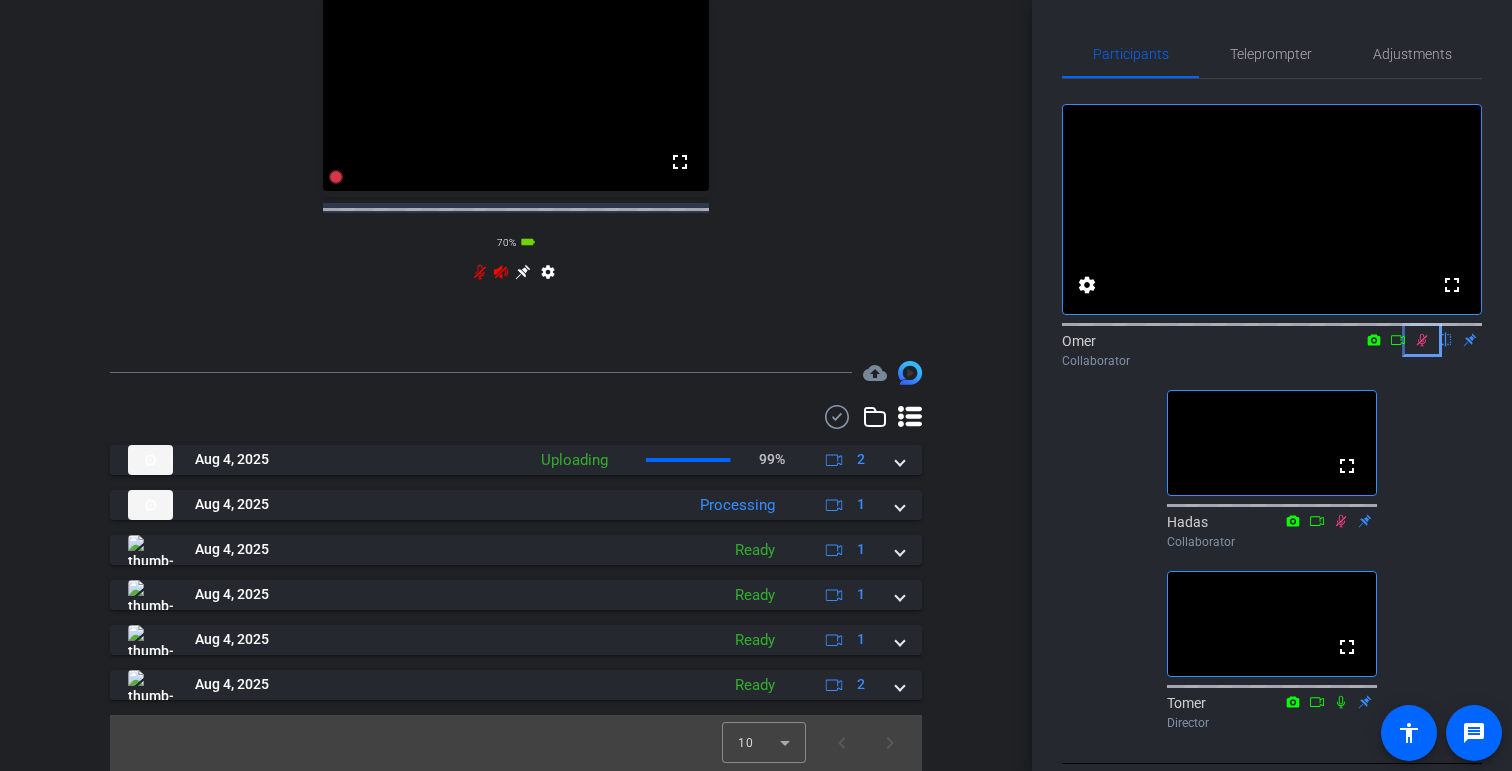 click 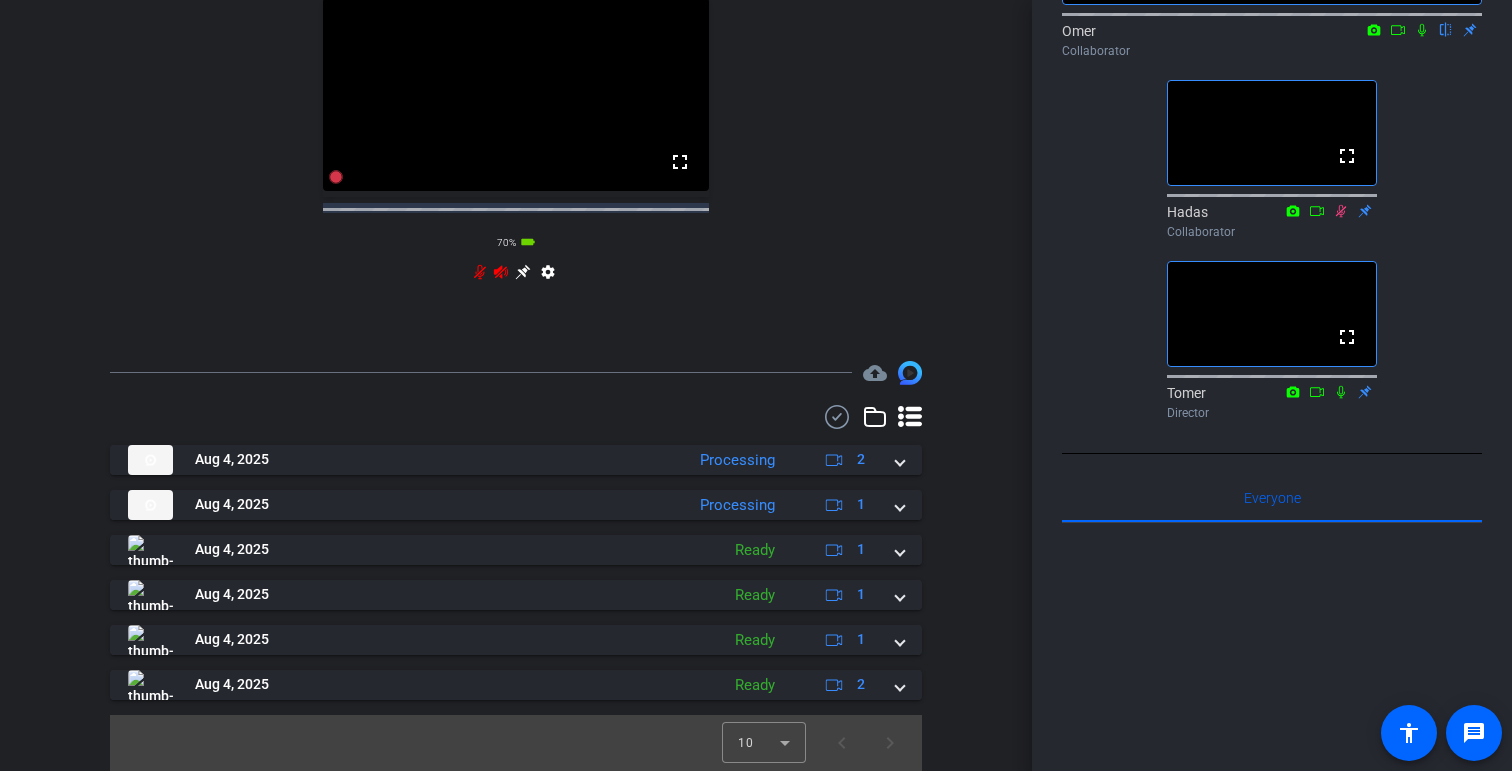 scroll, scrollTop: 315, scrollLeft: 0, axis: vertical 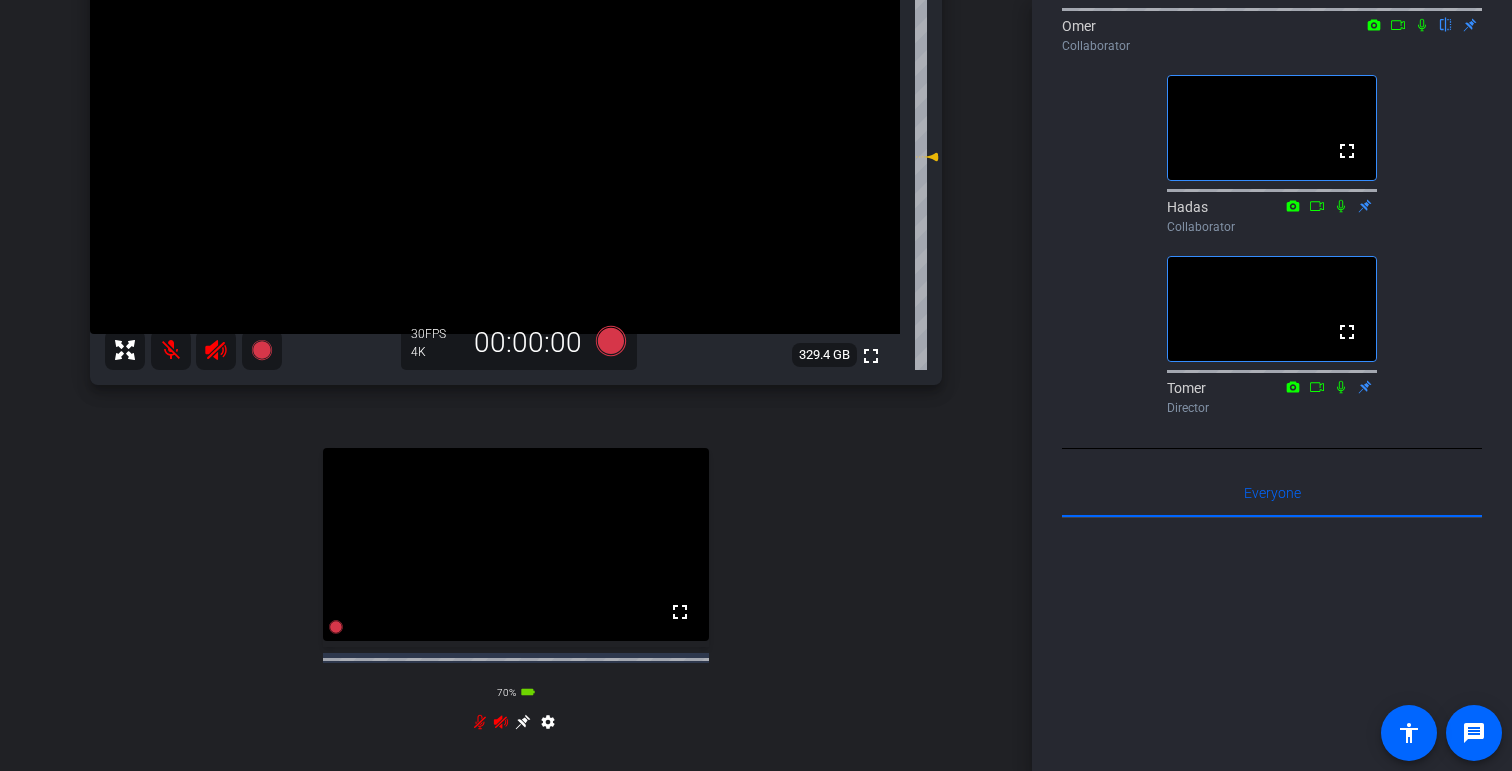 click at bounding box center (171, 350) 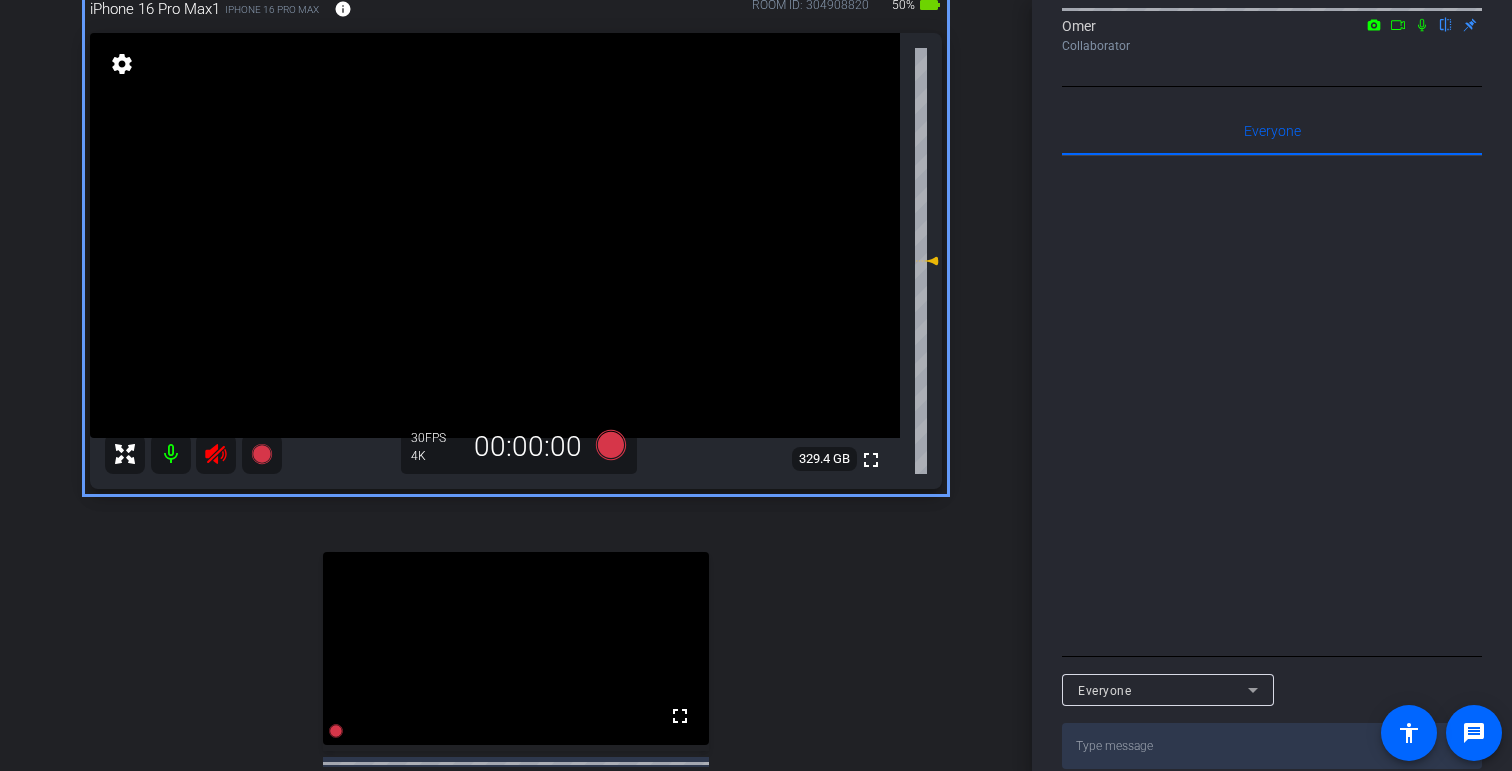 scroll, scrollTop: 0, scrollLeft: 0, axis: both 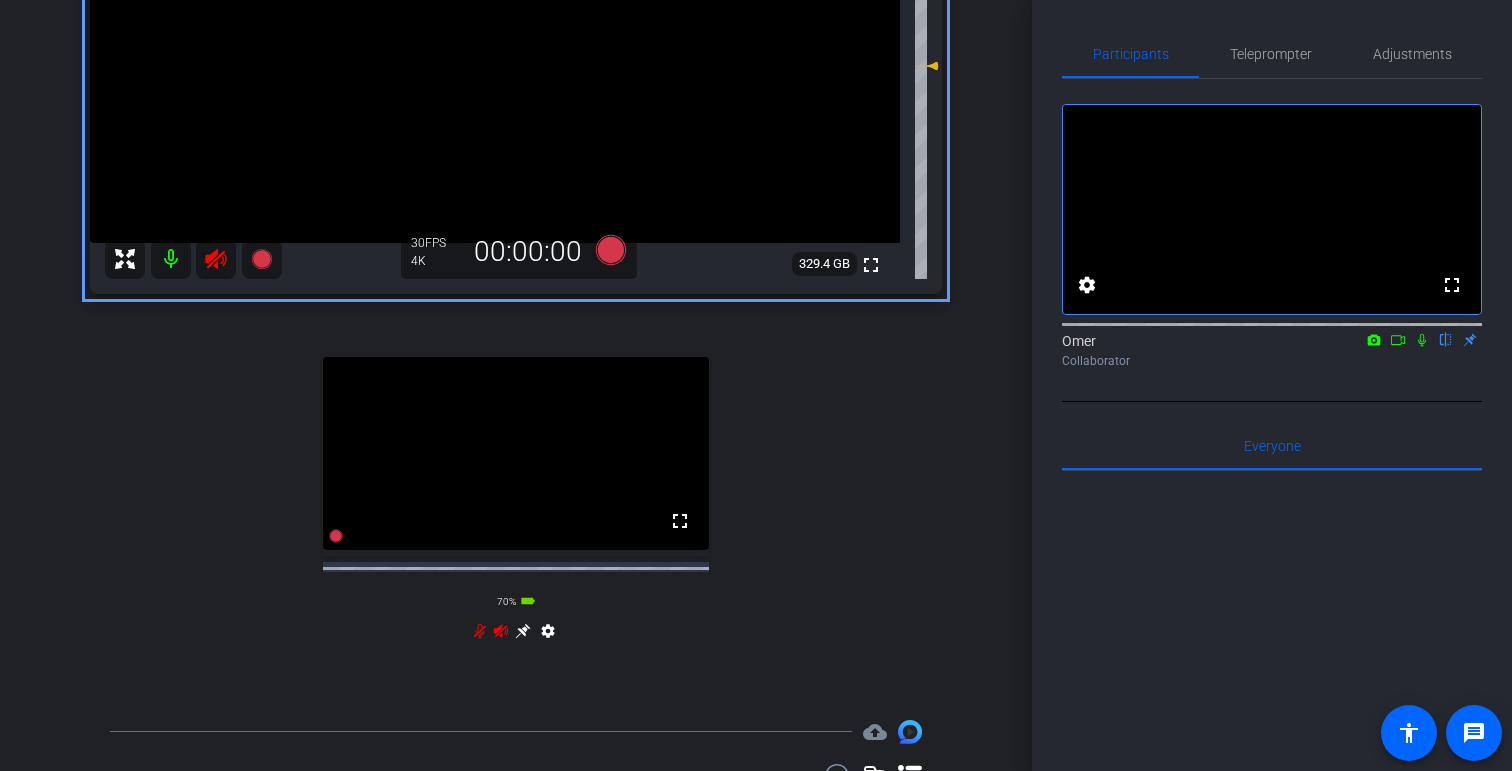 click on "30 FPS 4K  00:00:00  fullscreen
iPhone 16 Pro Max2 Subject   -  iPhone 16 Pro Max 70% battery_std
settings" at bounding box center [516, 502] 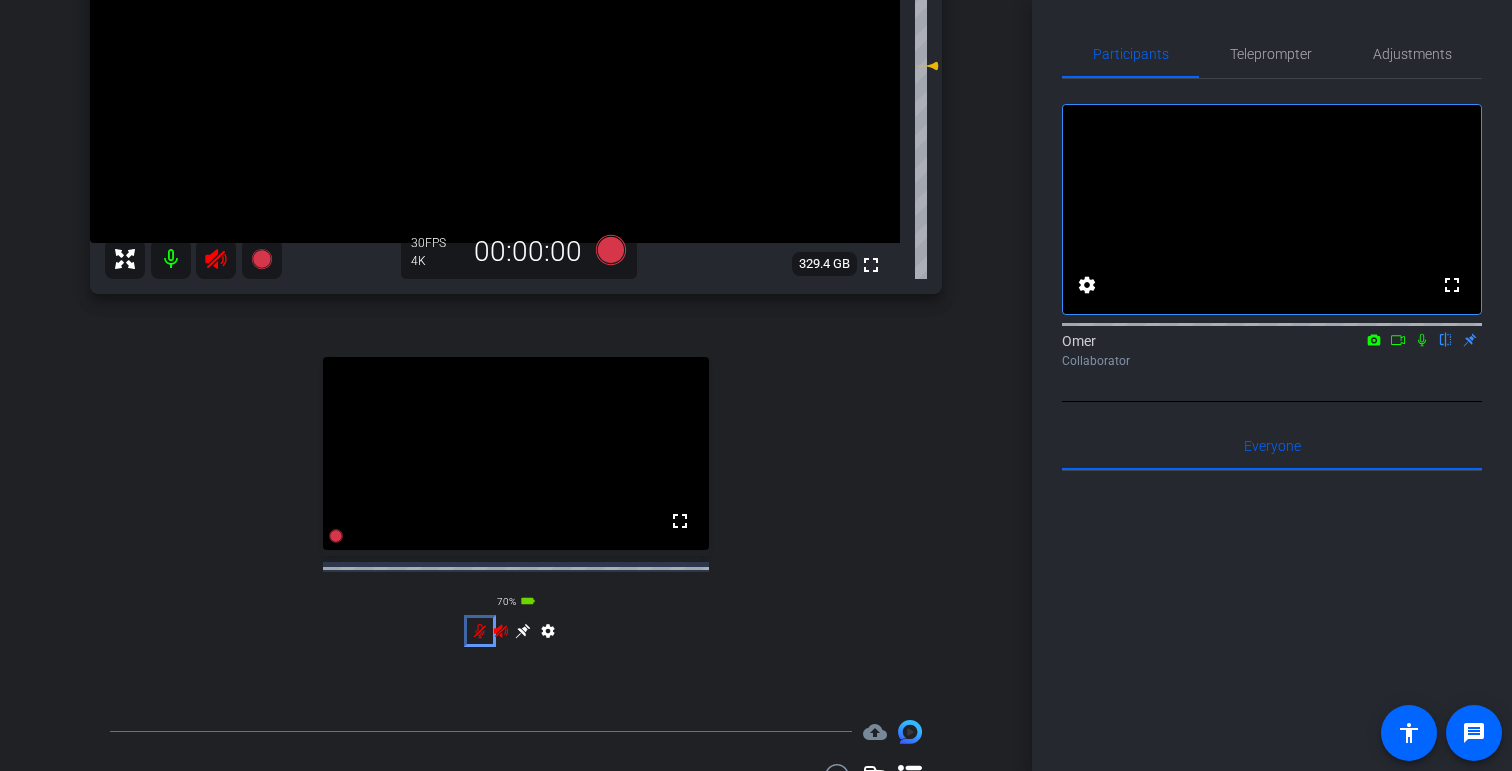 click 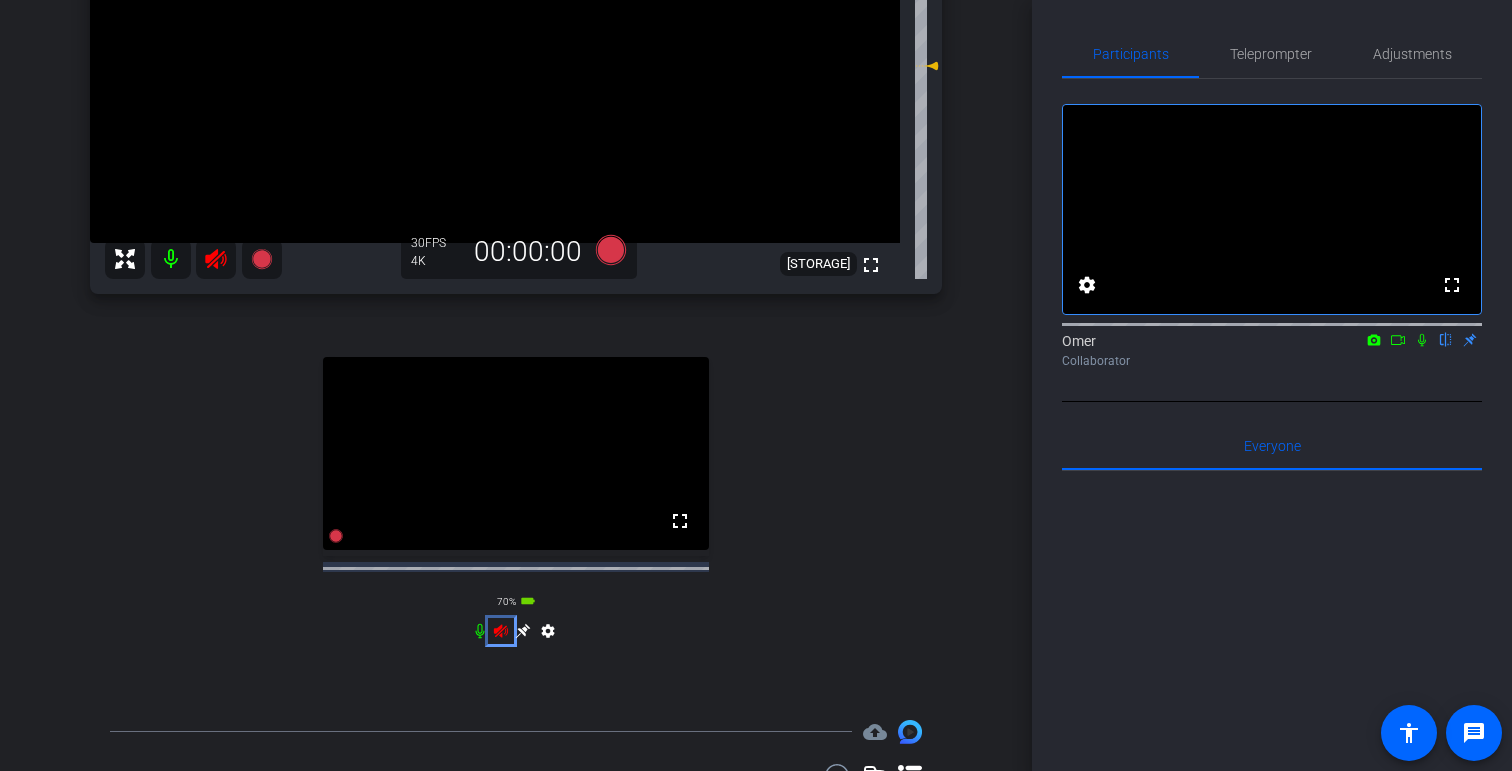 click 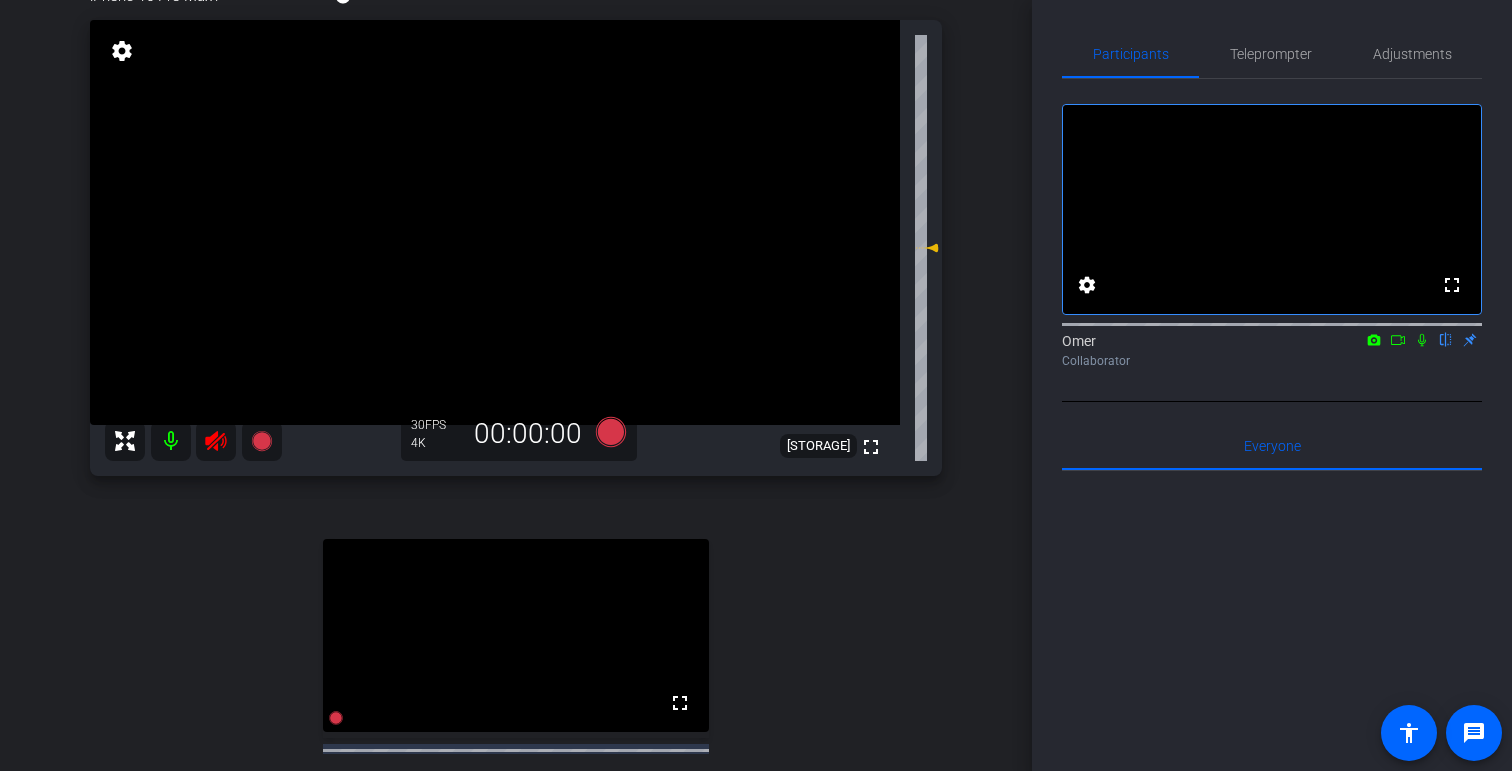scroll, scrollTop: 153, scrollLeft: 0, axis: vertical 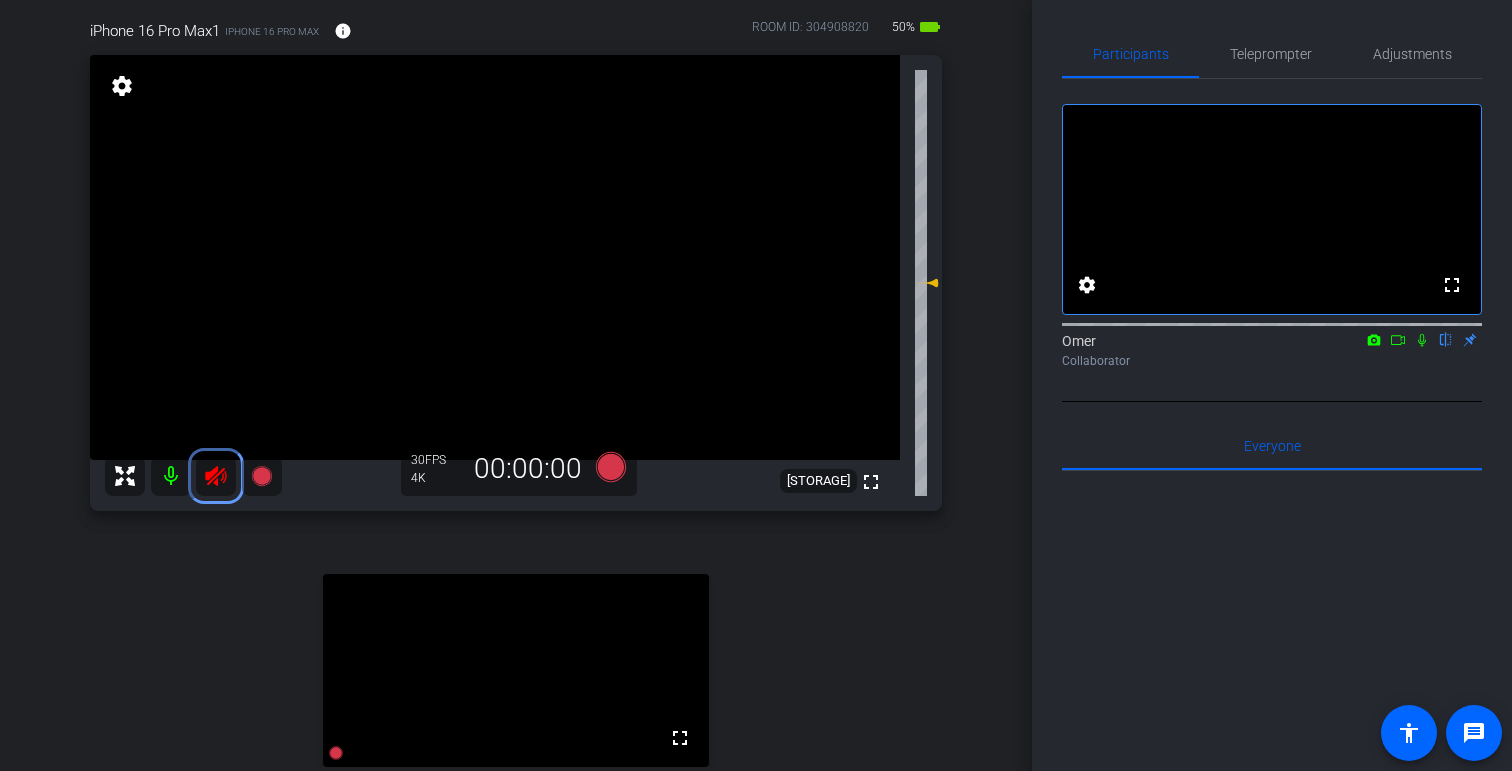 click 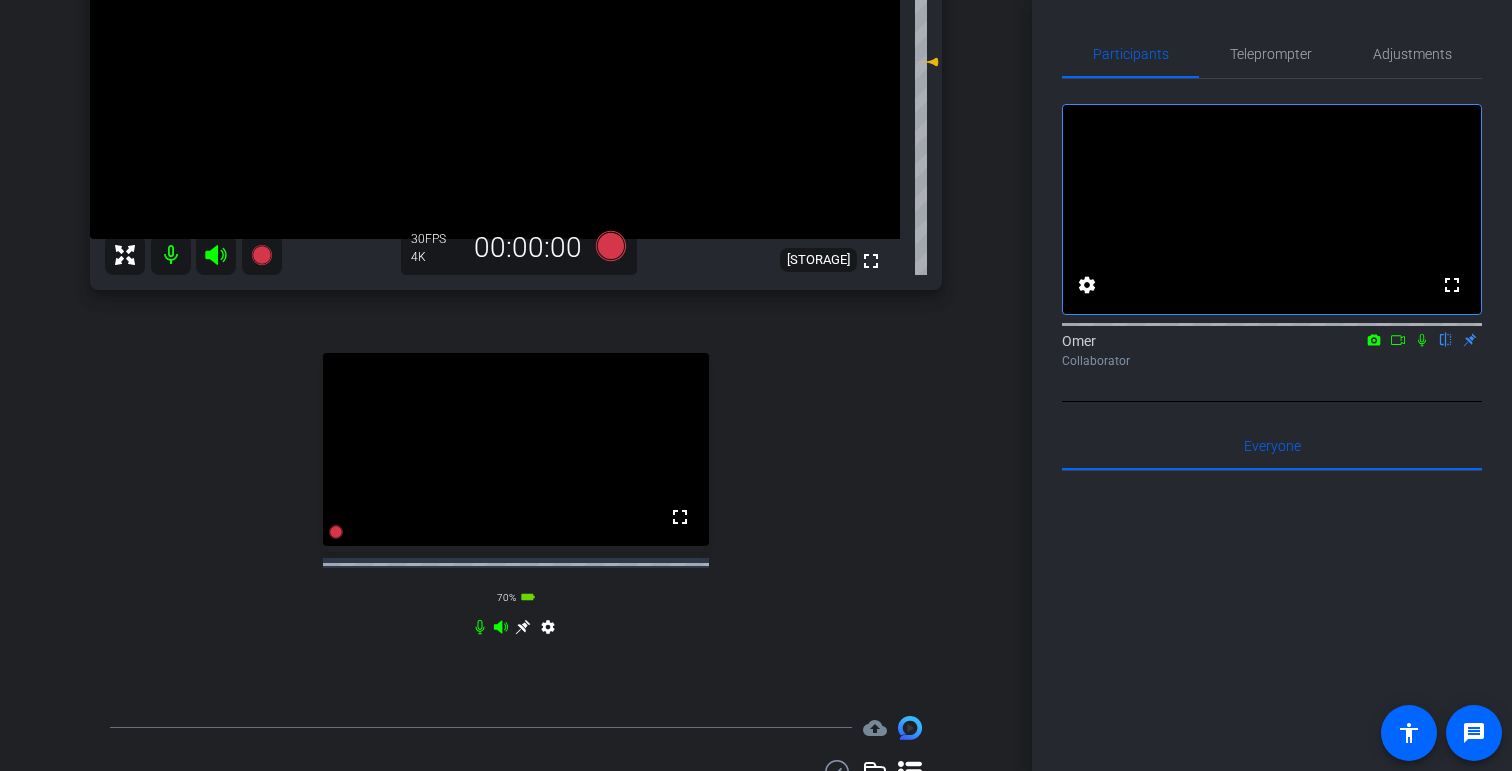 scroll, scrollTop: 0, scrollLeft: 0, axis: both 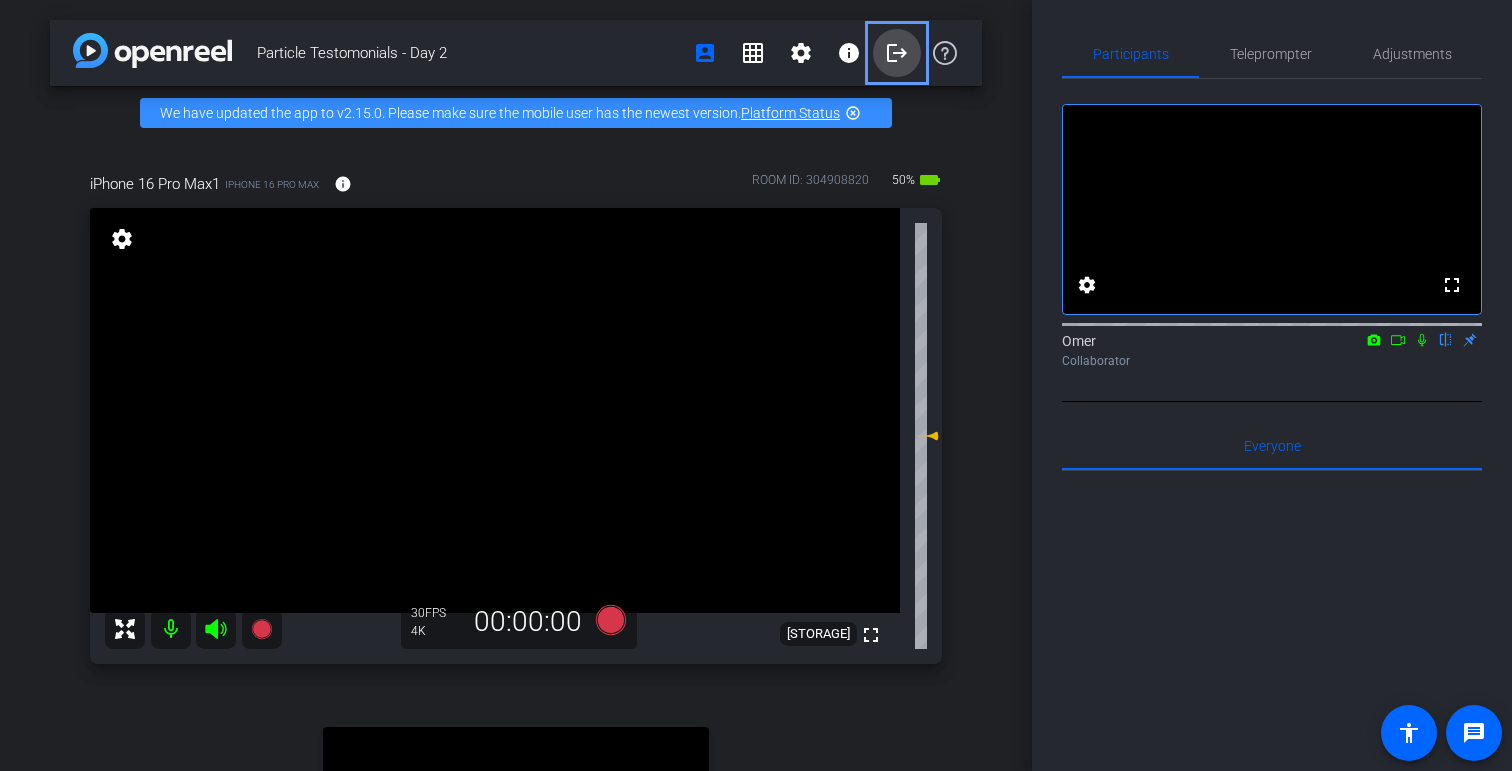 click at bounding box center [897, 53] 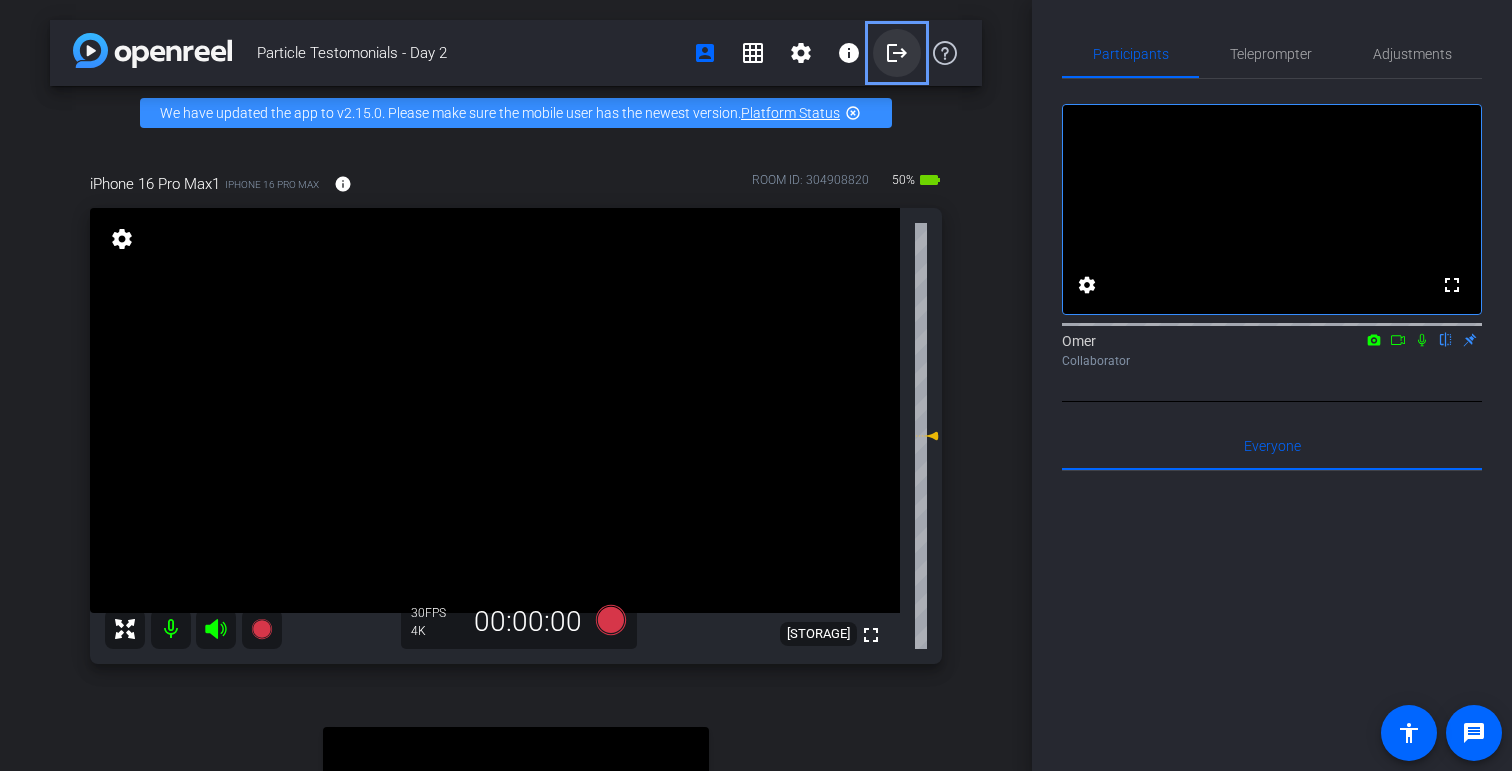 click on "logout" at bounding box center [897, 53] 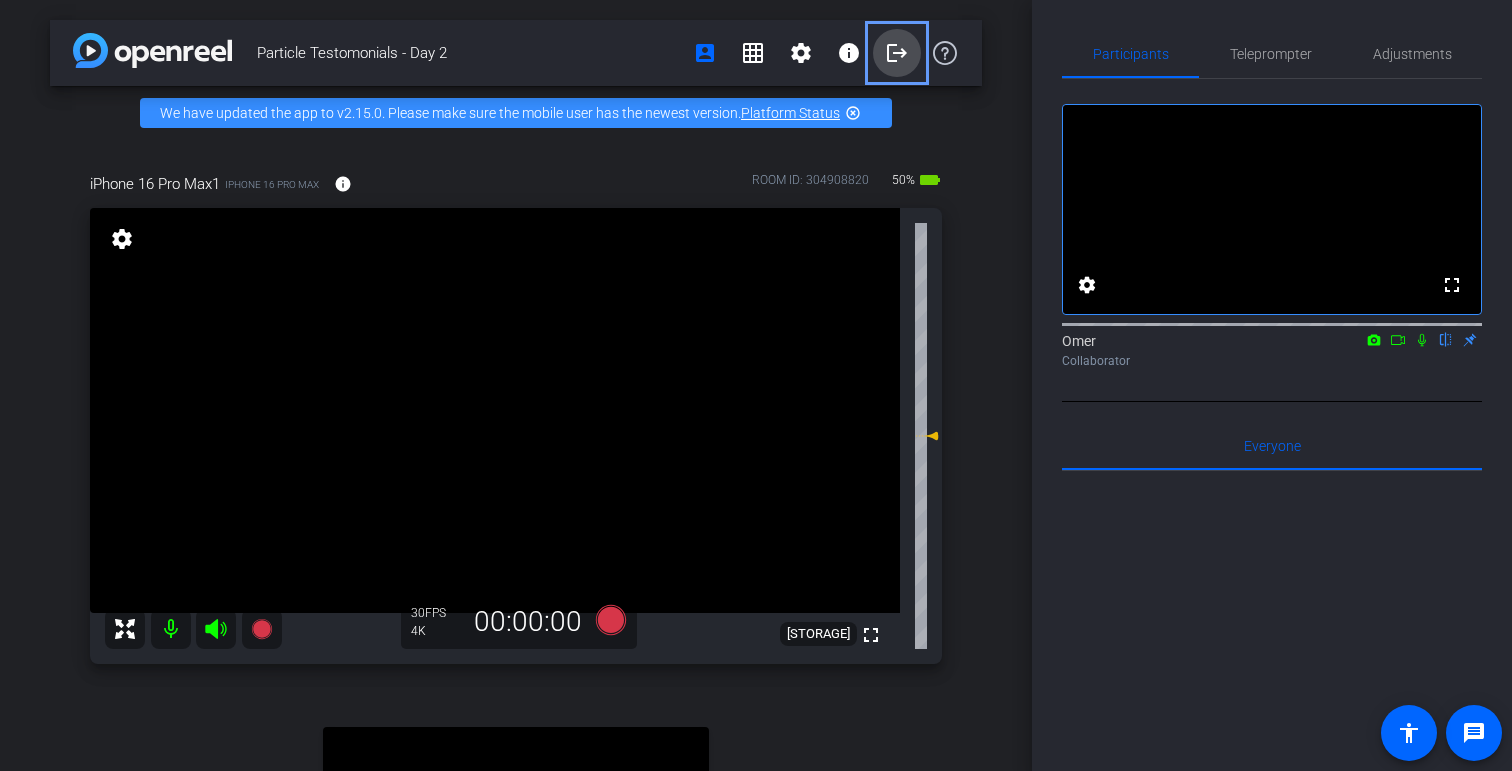 click on "logout" at bounding box center [897, 53] 